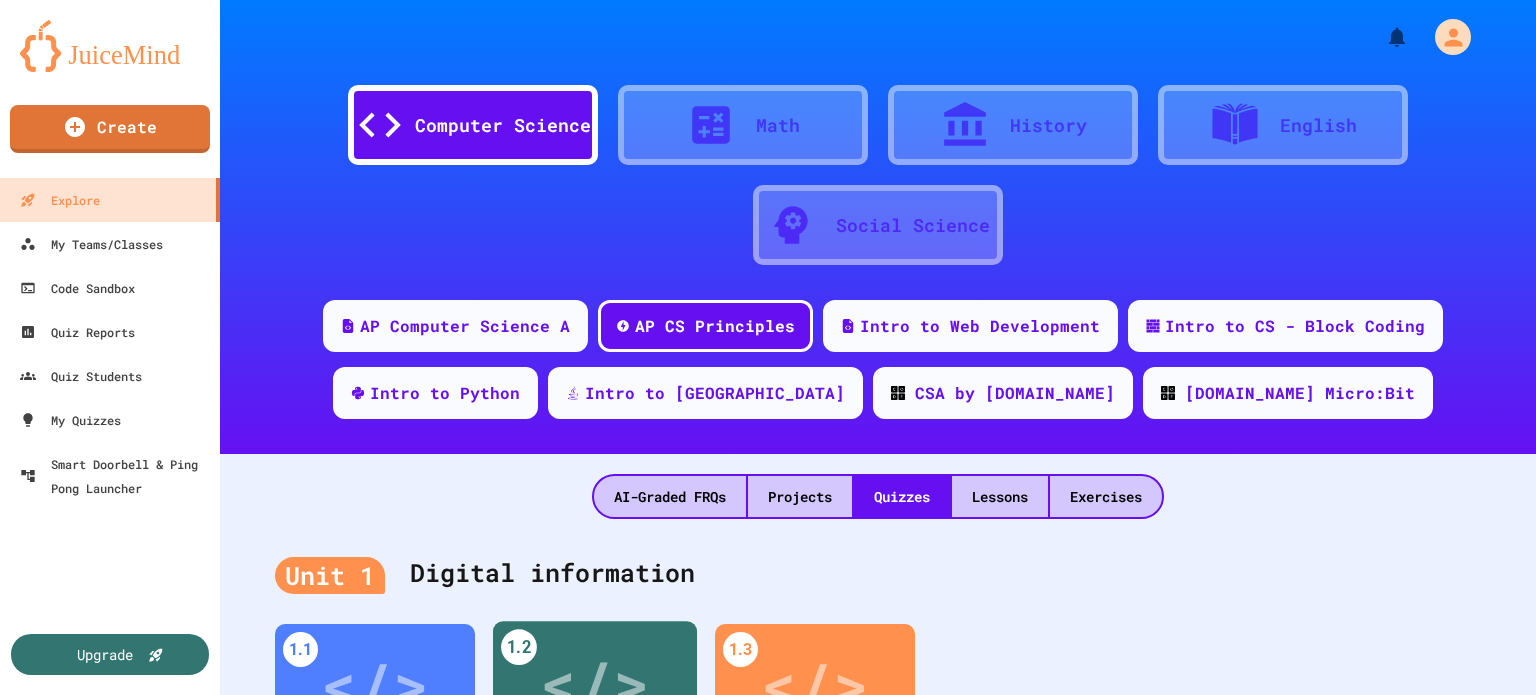 scroll, scrollTop: 0, scrollLeft: 0, axis: both 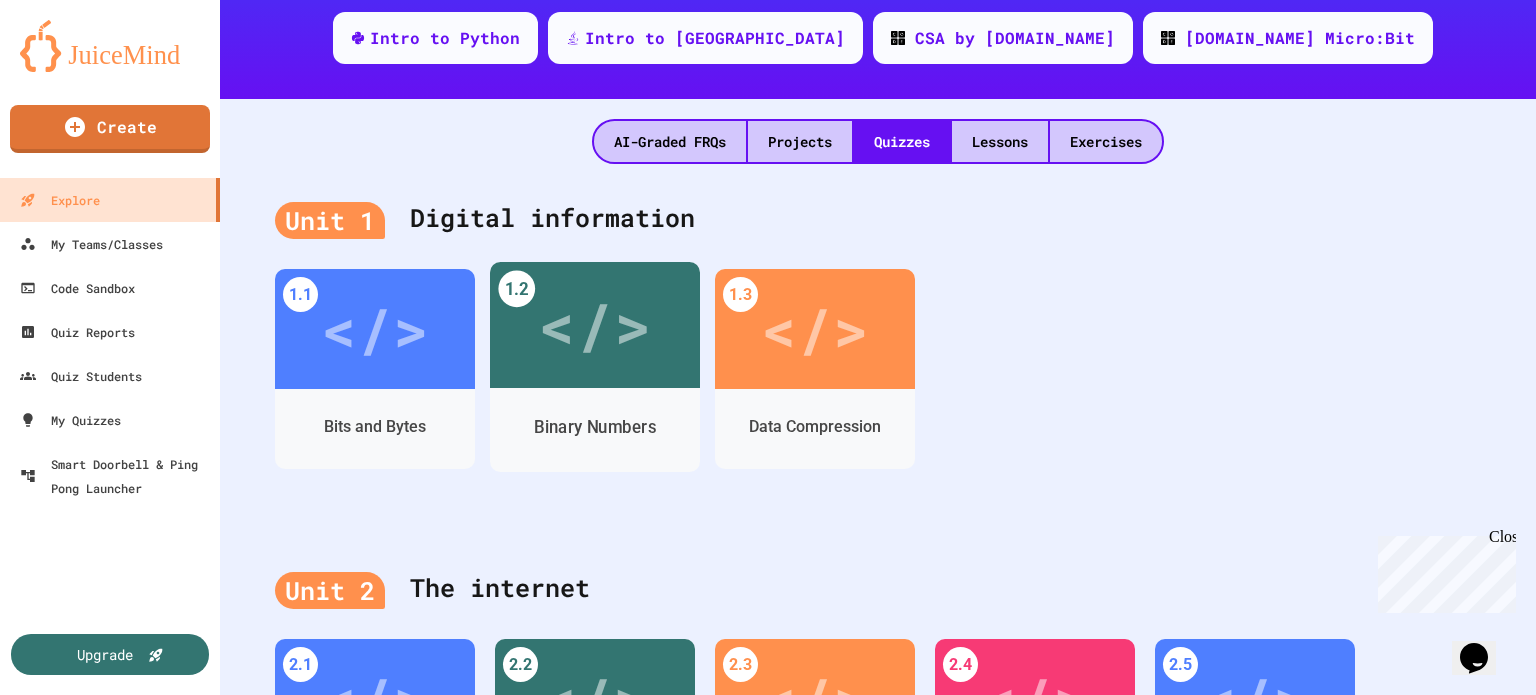 click on "</>" at bounding box center [594, 325] 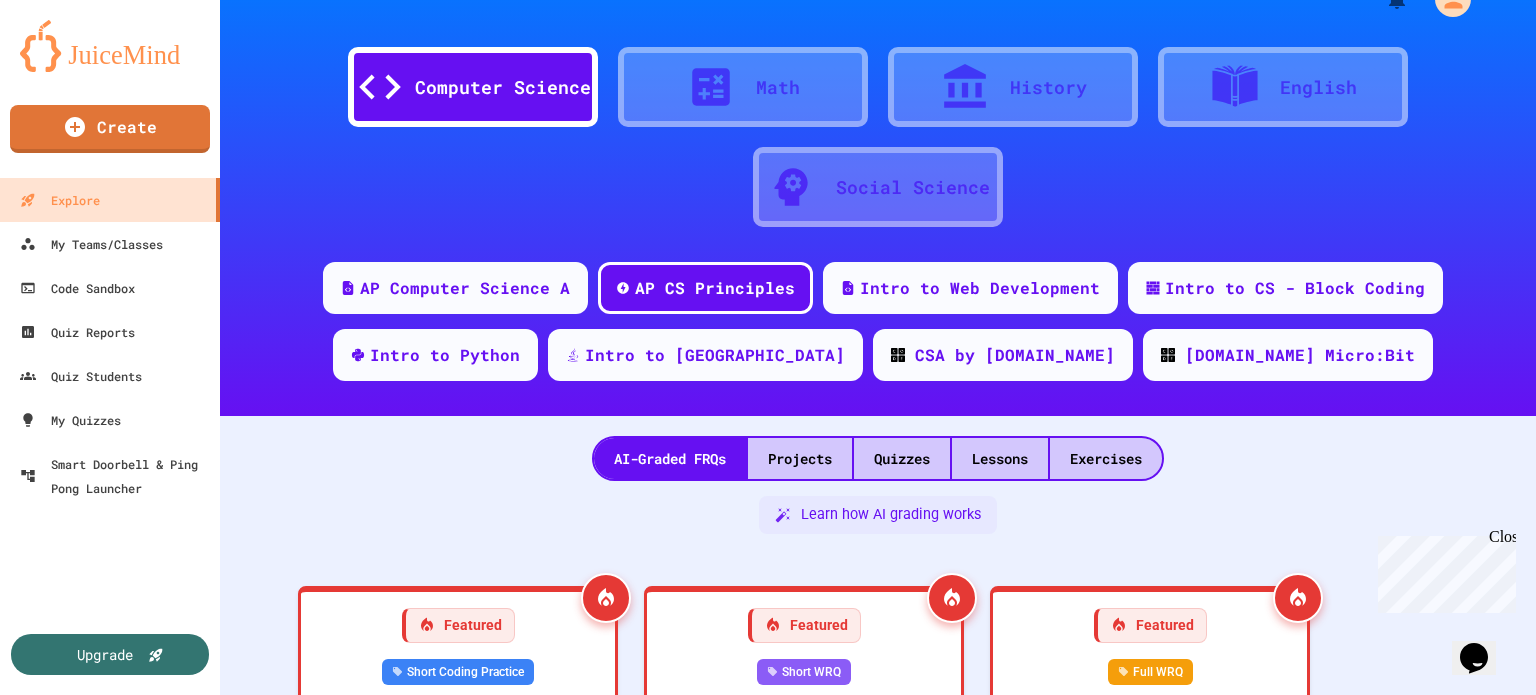 scroll, scrollTop: 355, scrollLeft: 0, axis: vertical 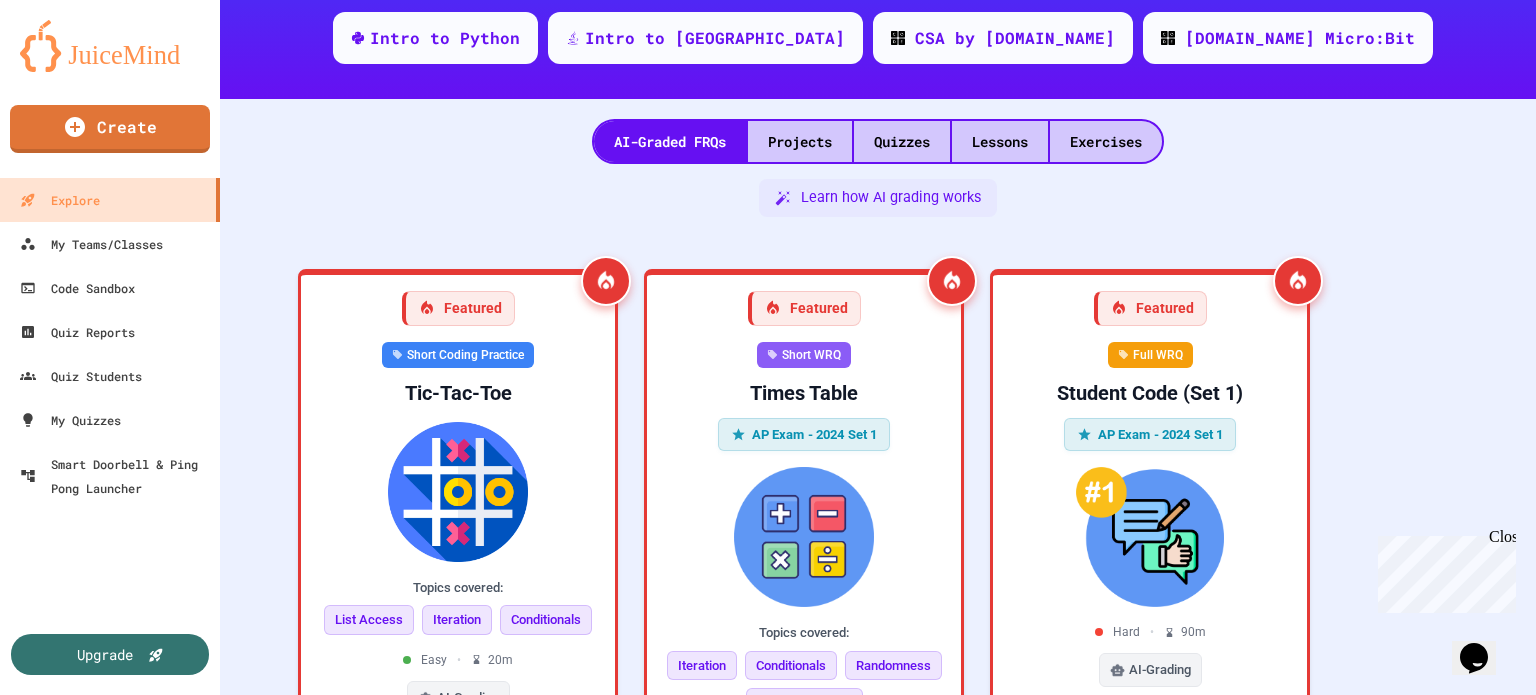 click on "</>" at bounding box center (537, 880) 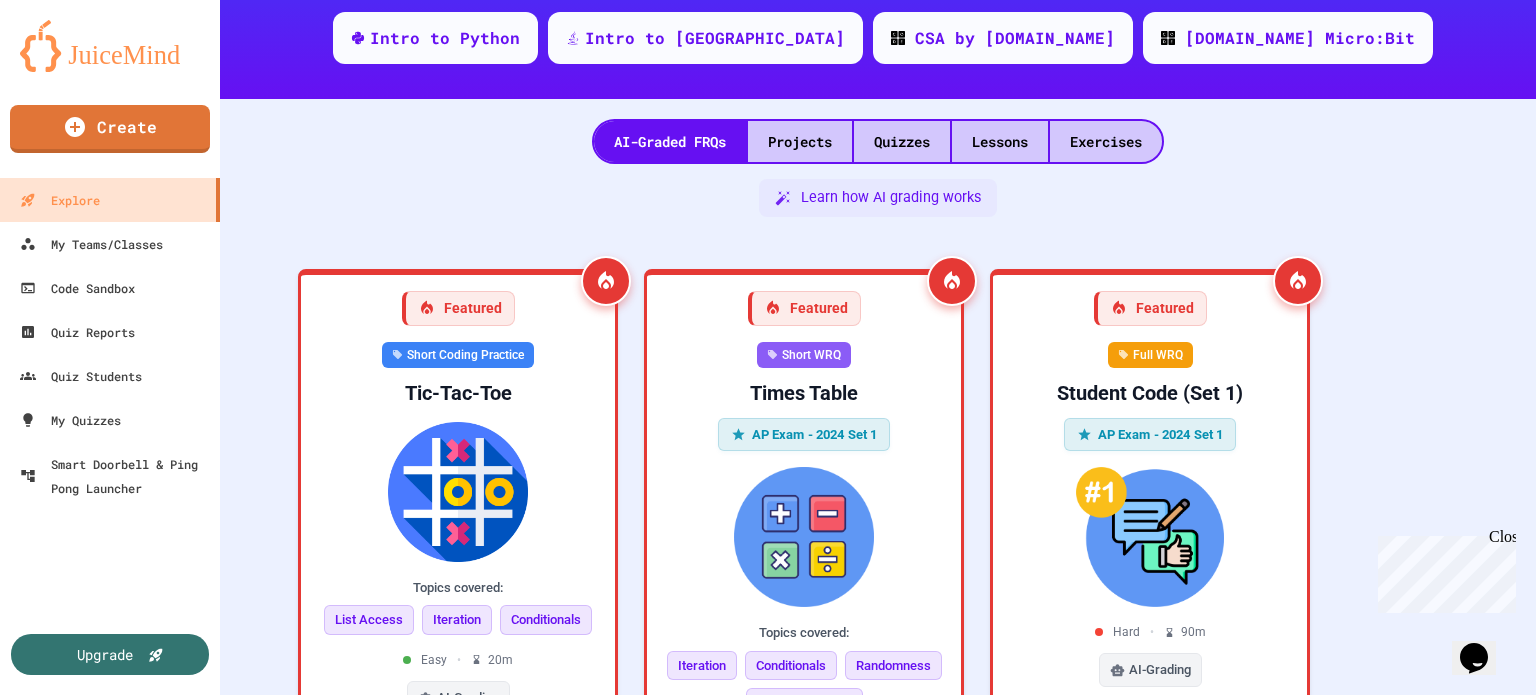 scroll, scrollTop: 600, scrollLeft: 0, axis: vertical 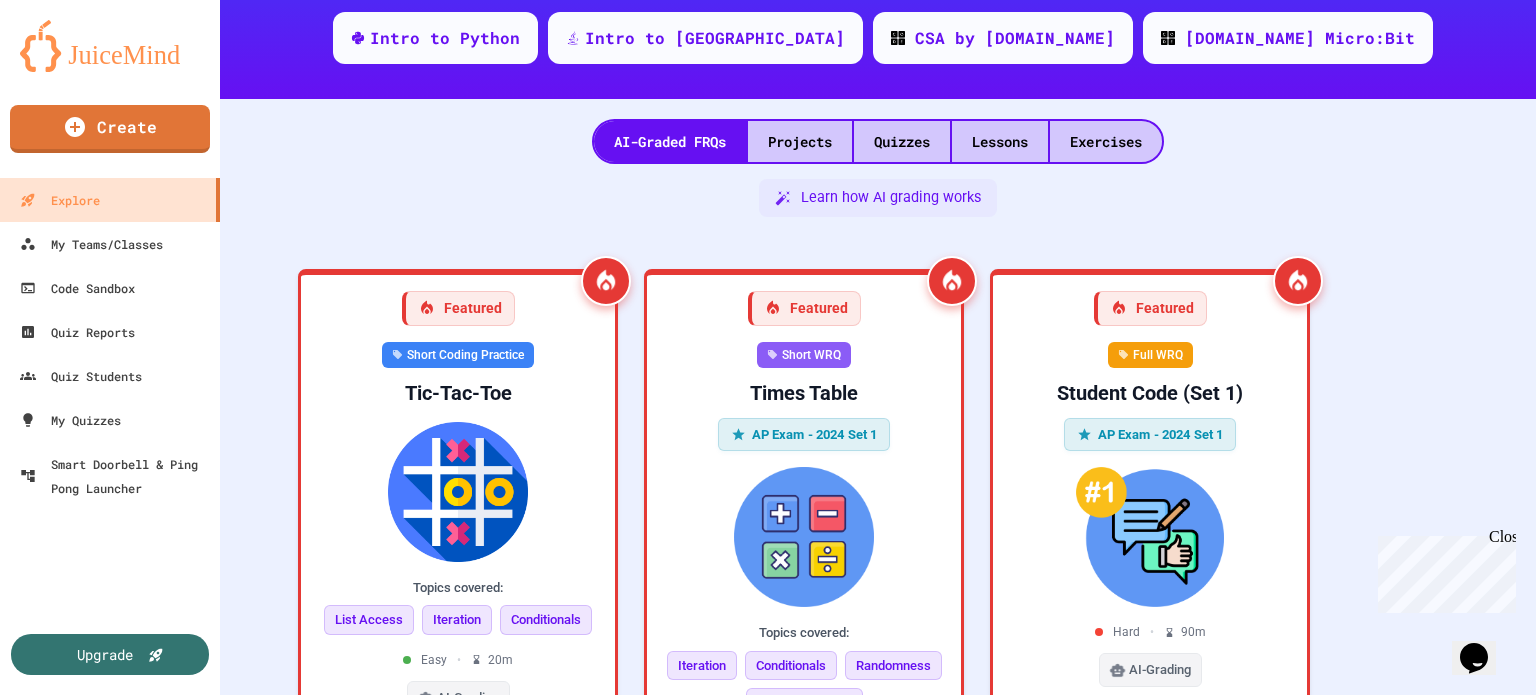 click on "5. In a decimal system, what does each digit represent?" at bounding box center (1053, 1561) 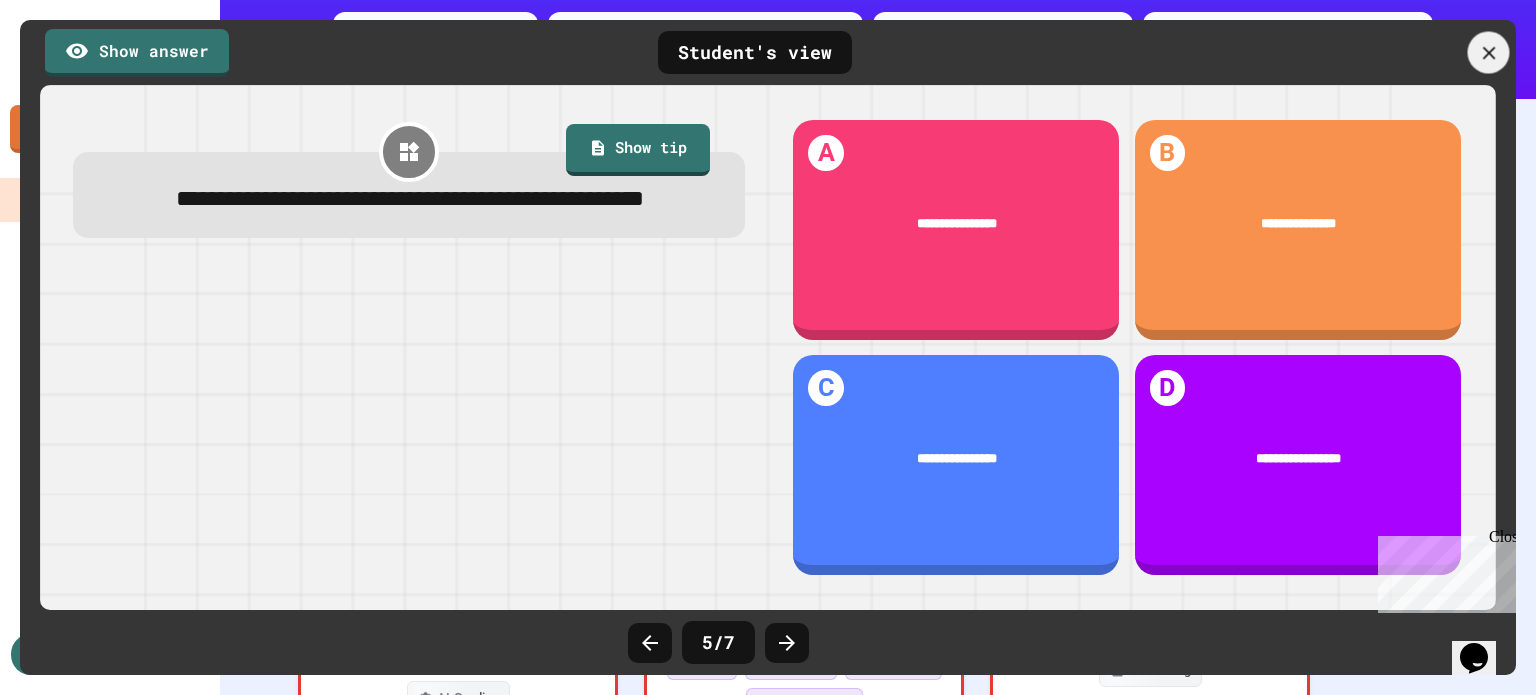 click 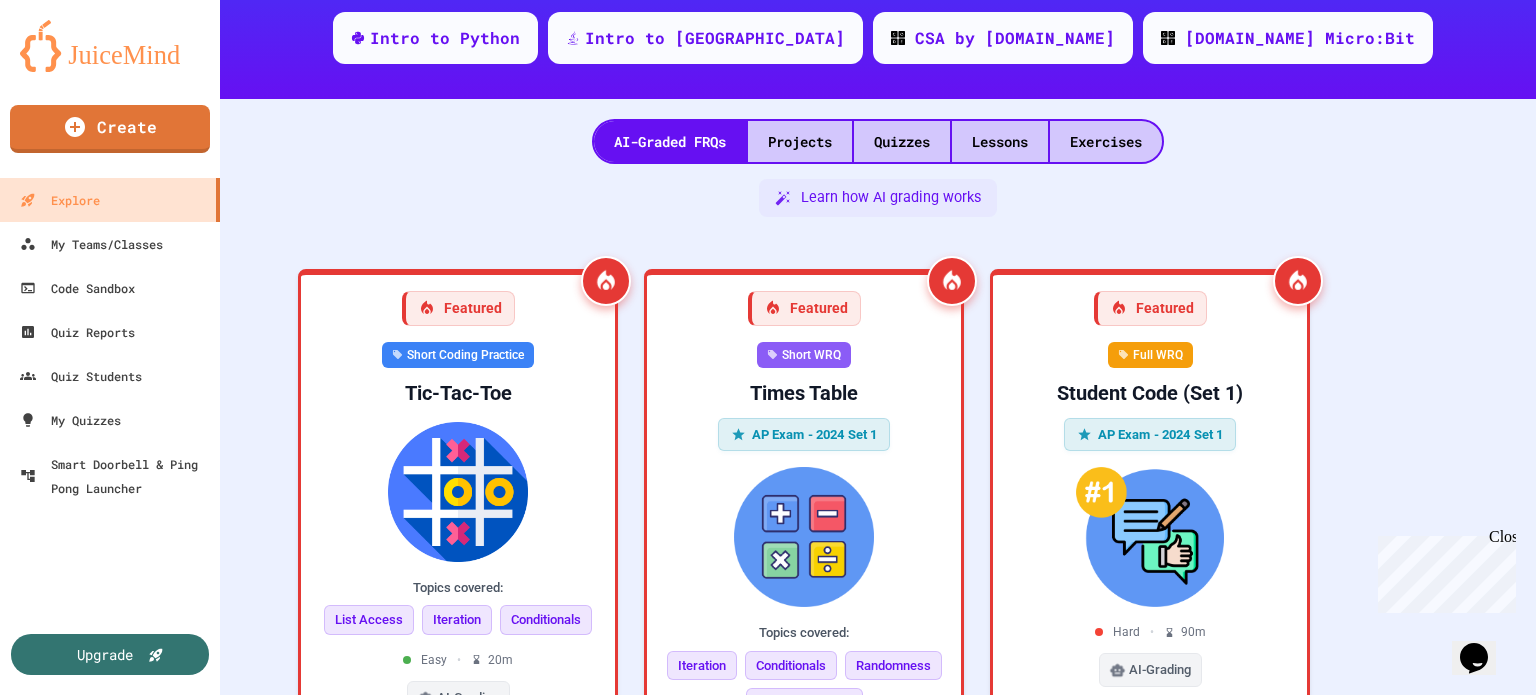 scroll, scrollTop: 815, scrollLeft: 0, axis: vertical 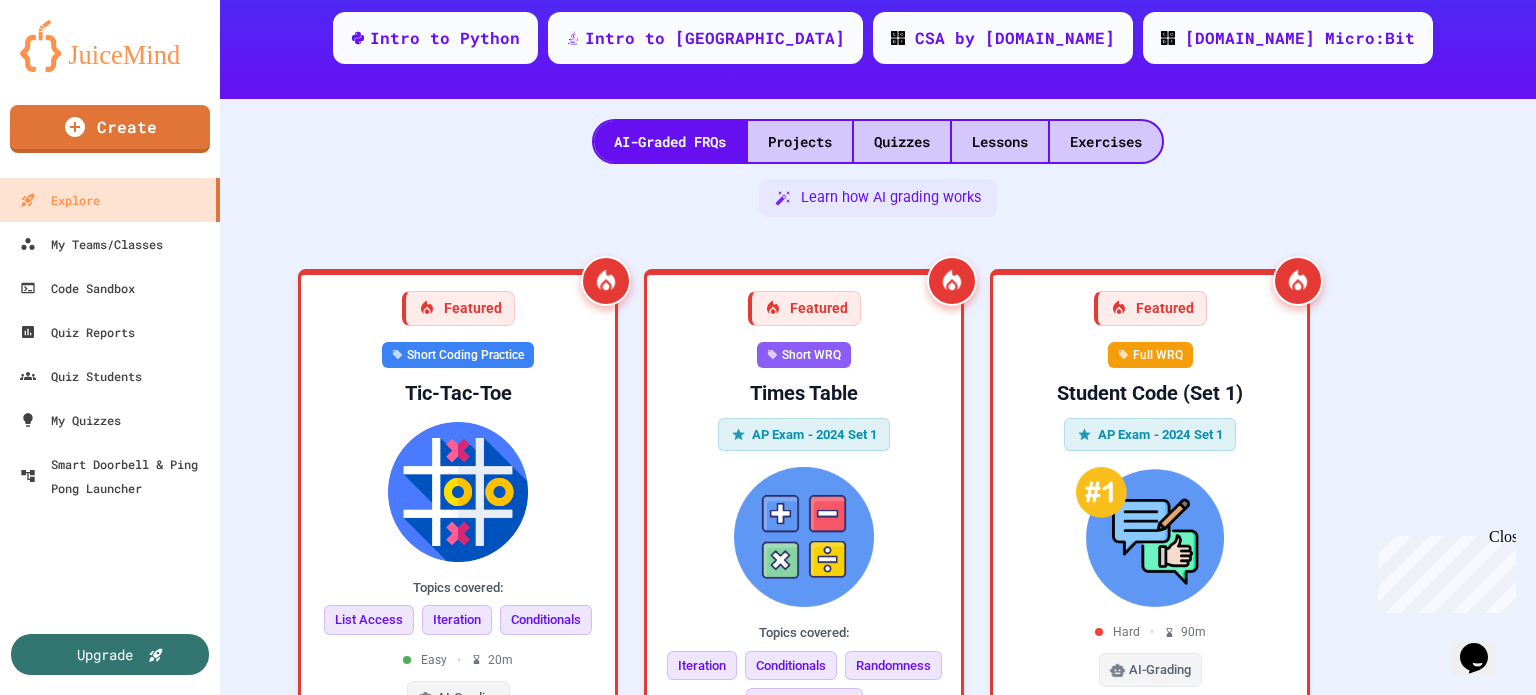 click on "7. Which of these lists correctly orders the binary numbers from smallest to largest?" at bounding box center [1053, 1863] 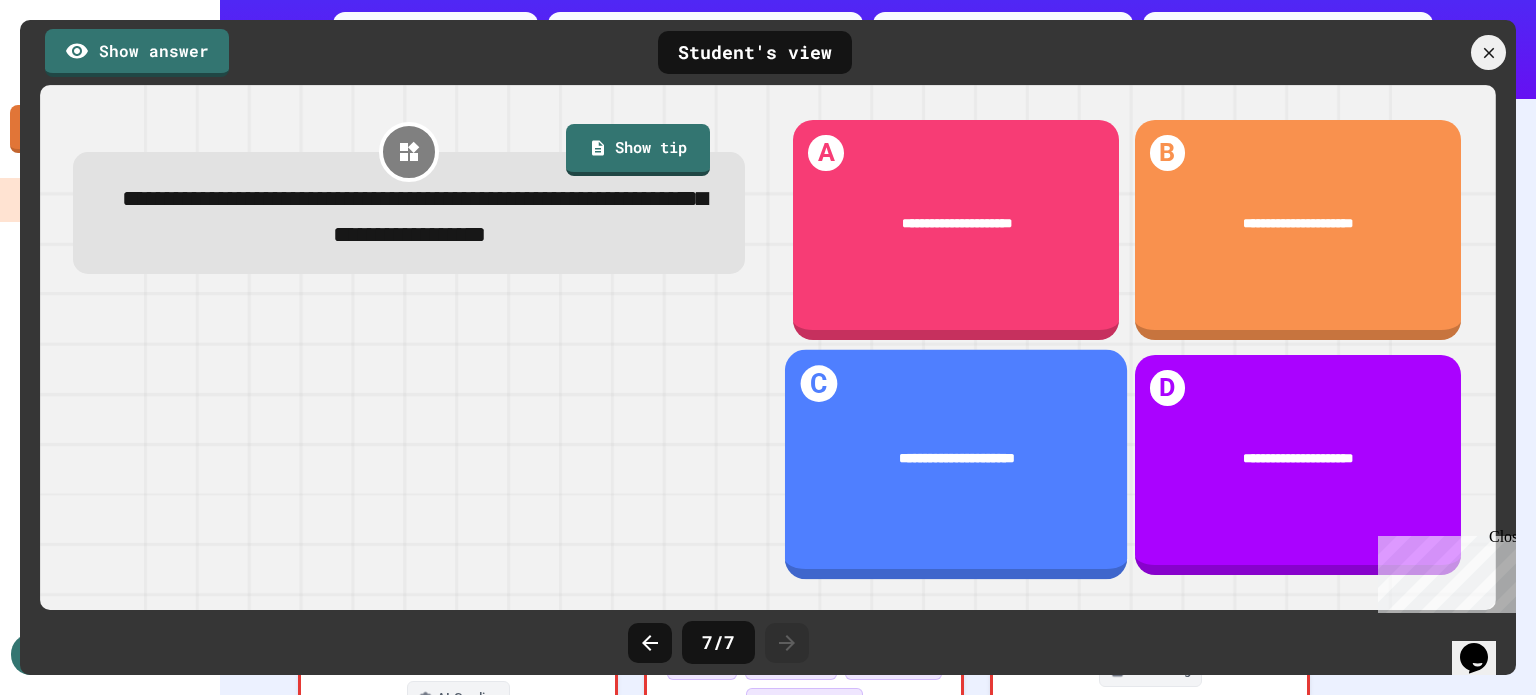 scroll, scrollTop: 812, scrollLeft: 0, axis: vertical 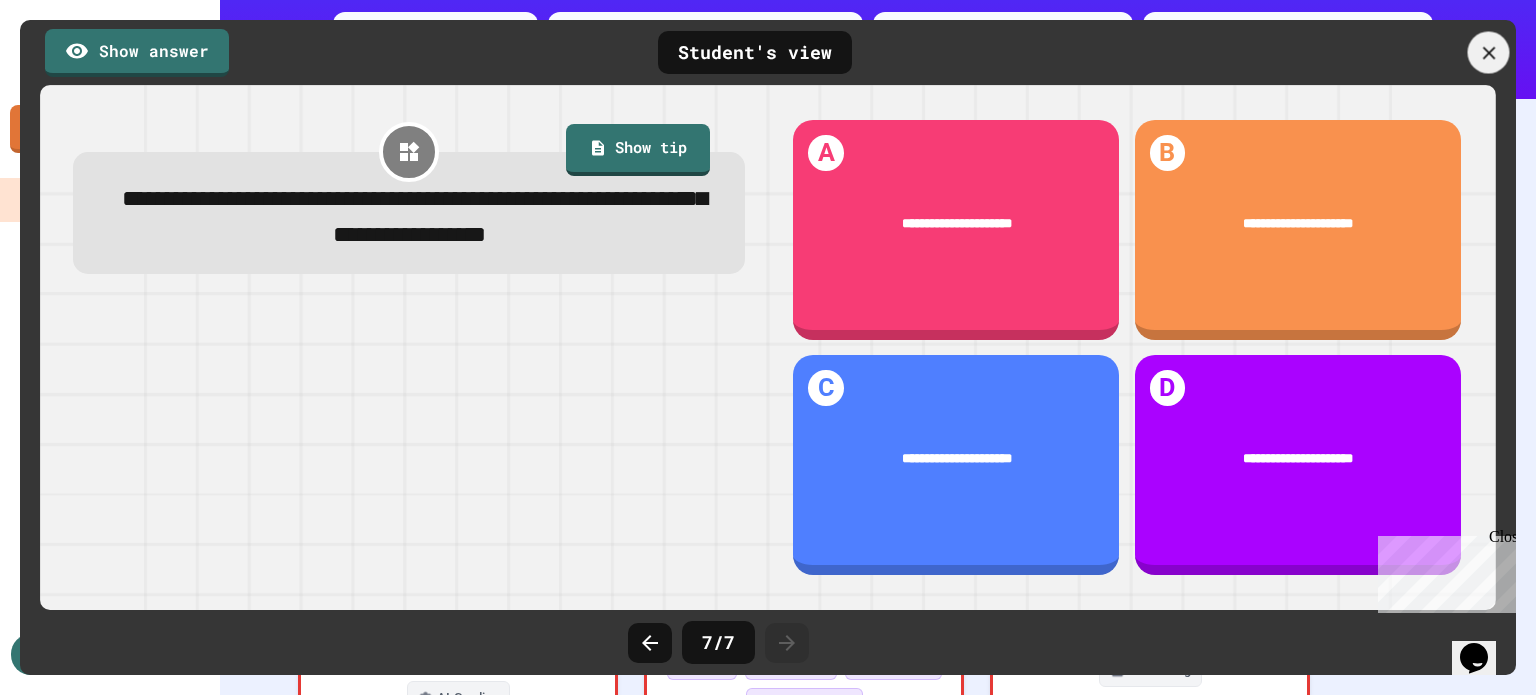 click 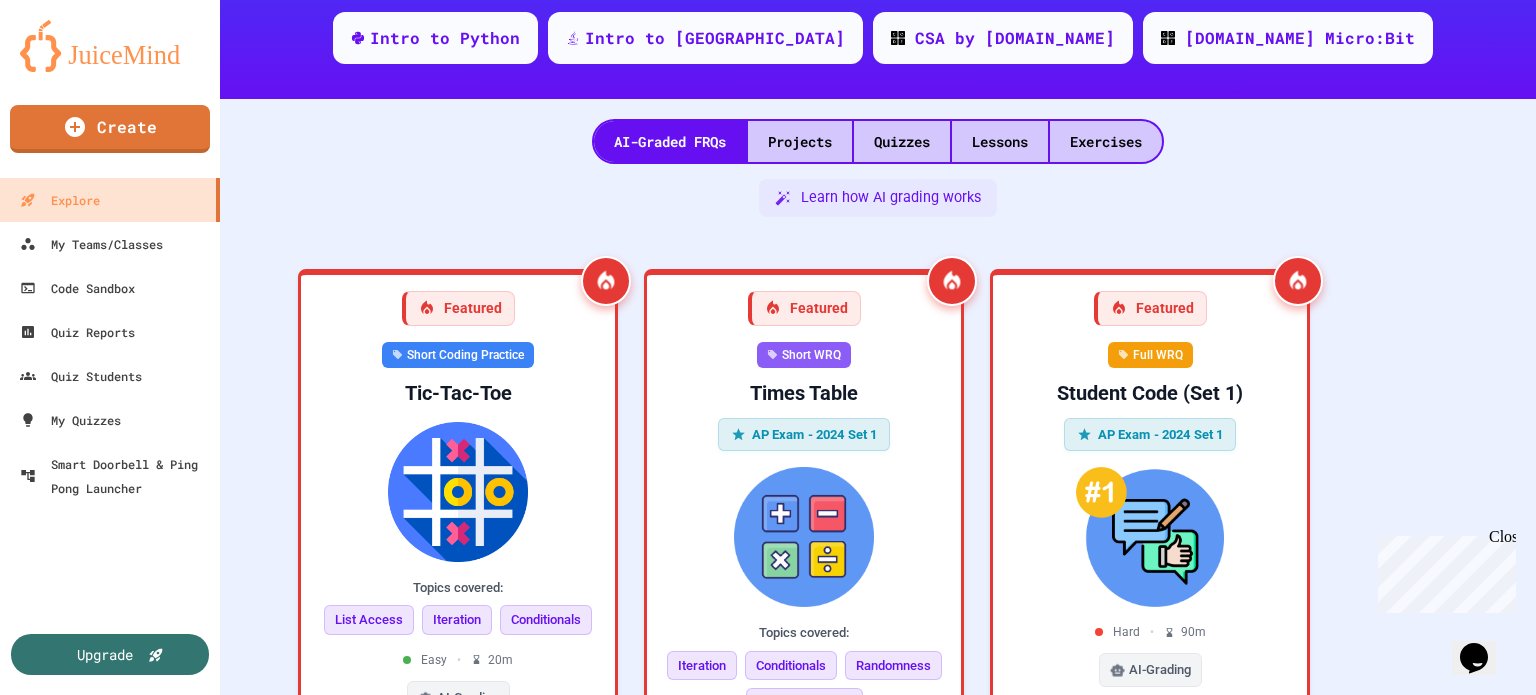 scroll, scrollTop: 512, scrollLeft: 0, axis: vertical 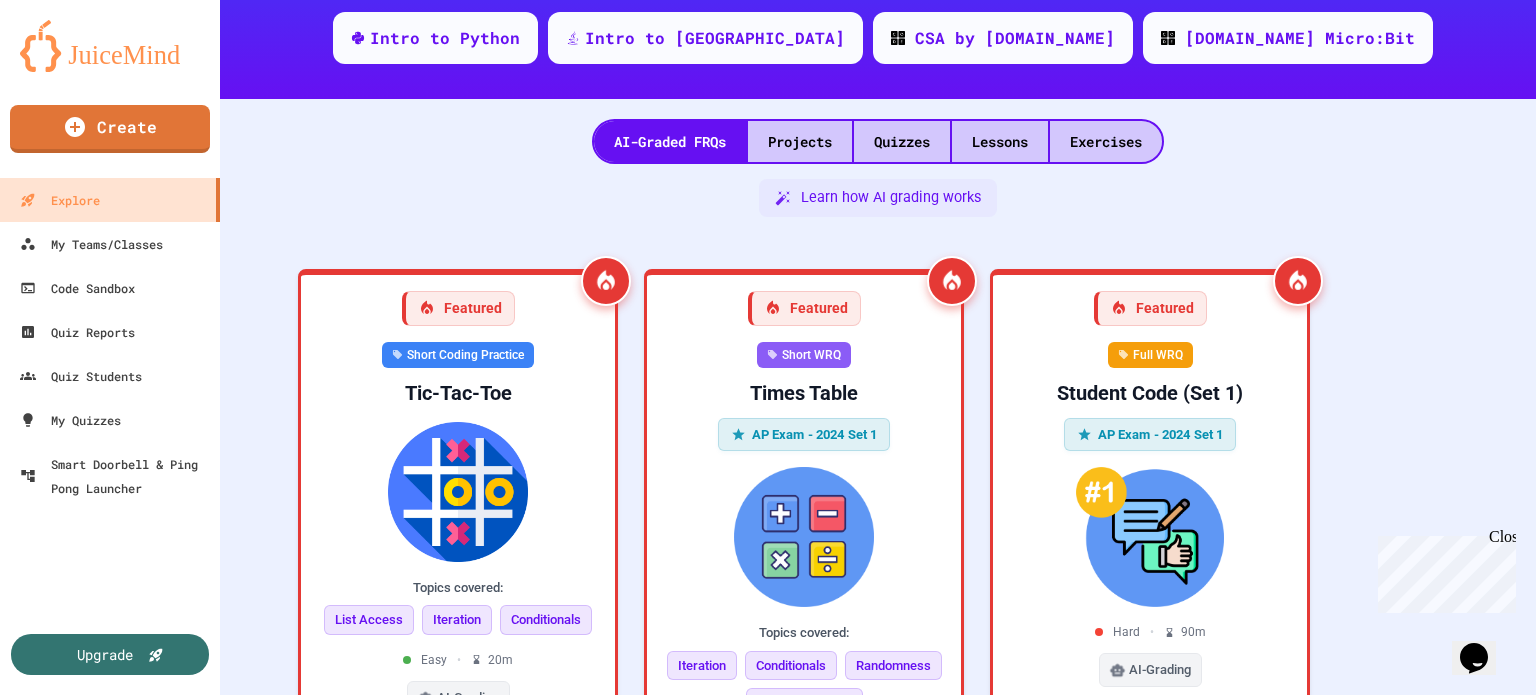 click on "4. In the decimal number 98, what does the digit '9' represent?" at bounding box center (1053, 1497) 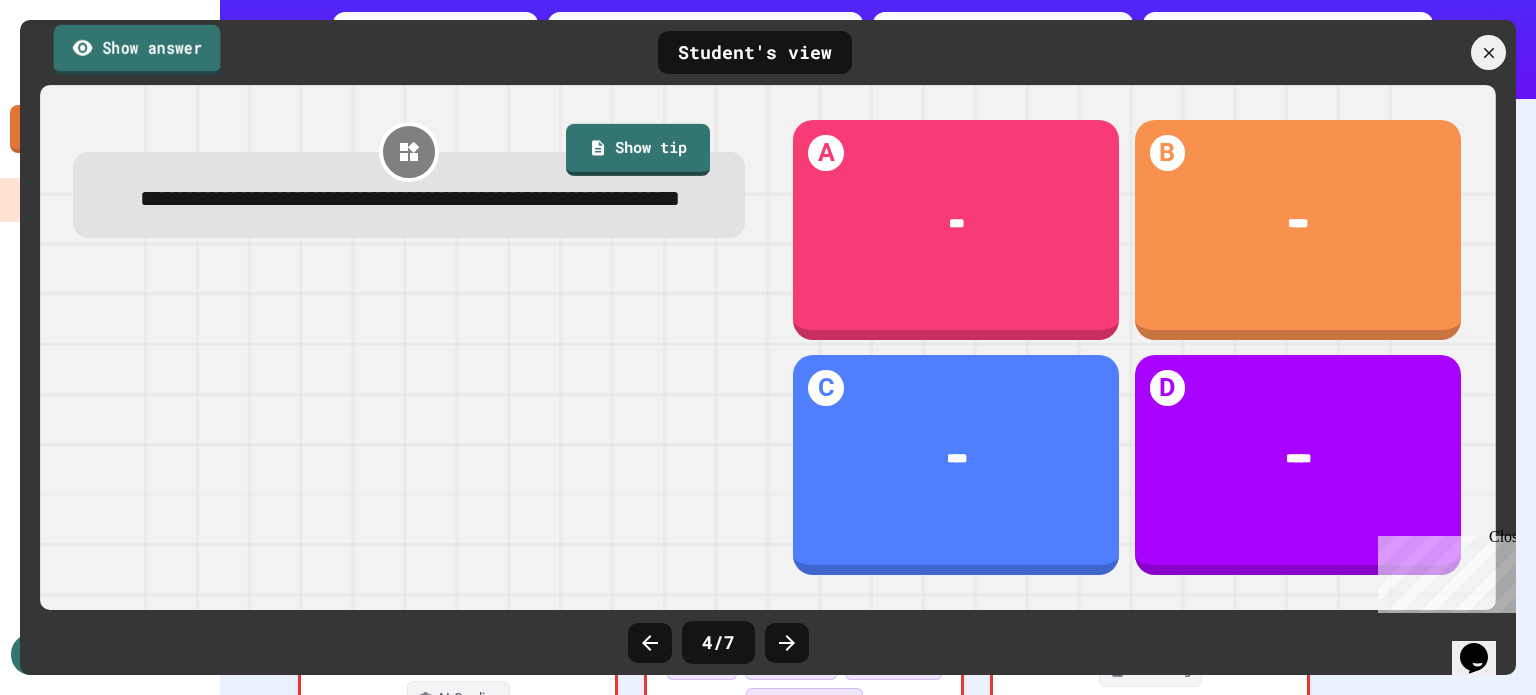 click on "Show answer" at bounding box center [137, 49] 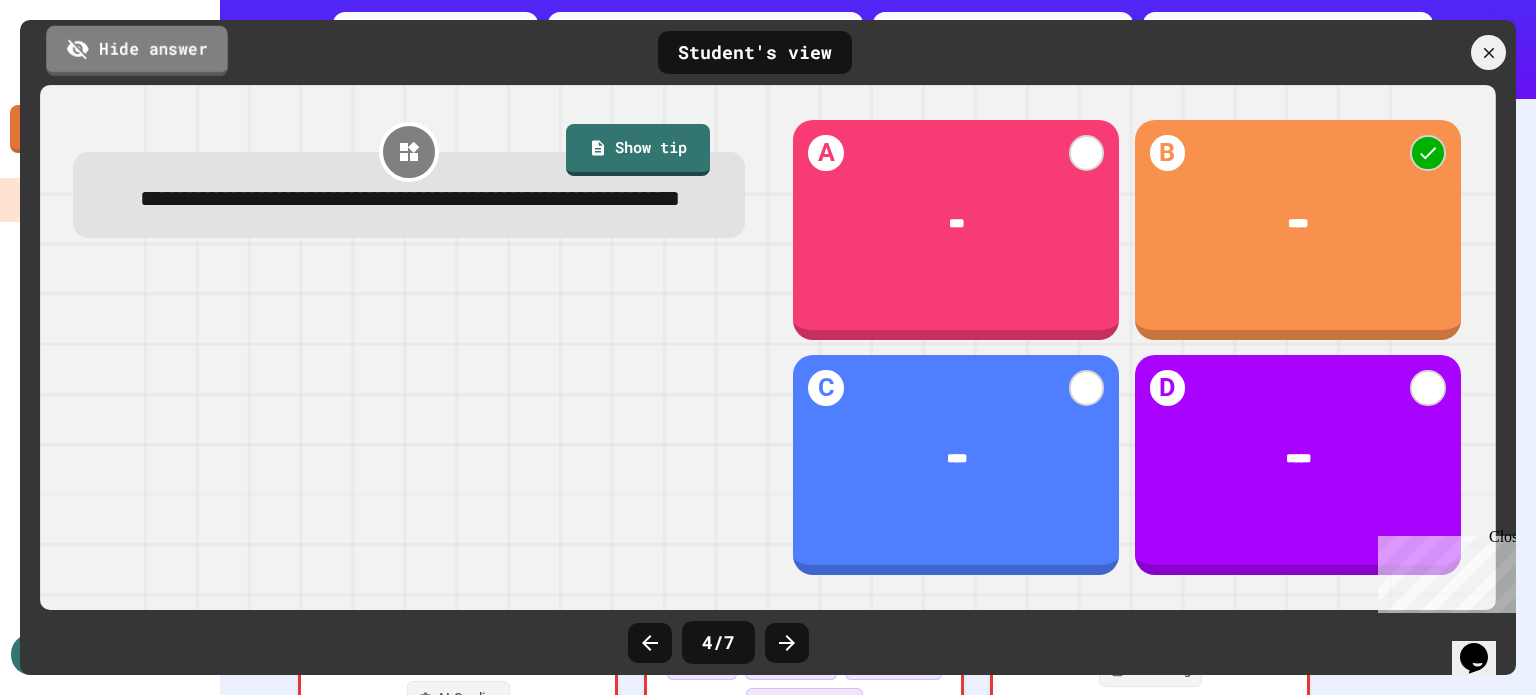 click on "Hide answer" at bounding box center [137, 50] 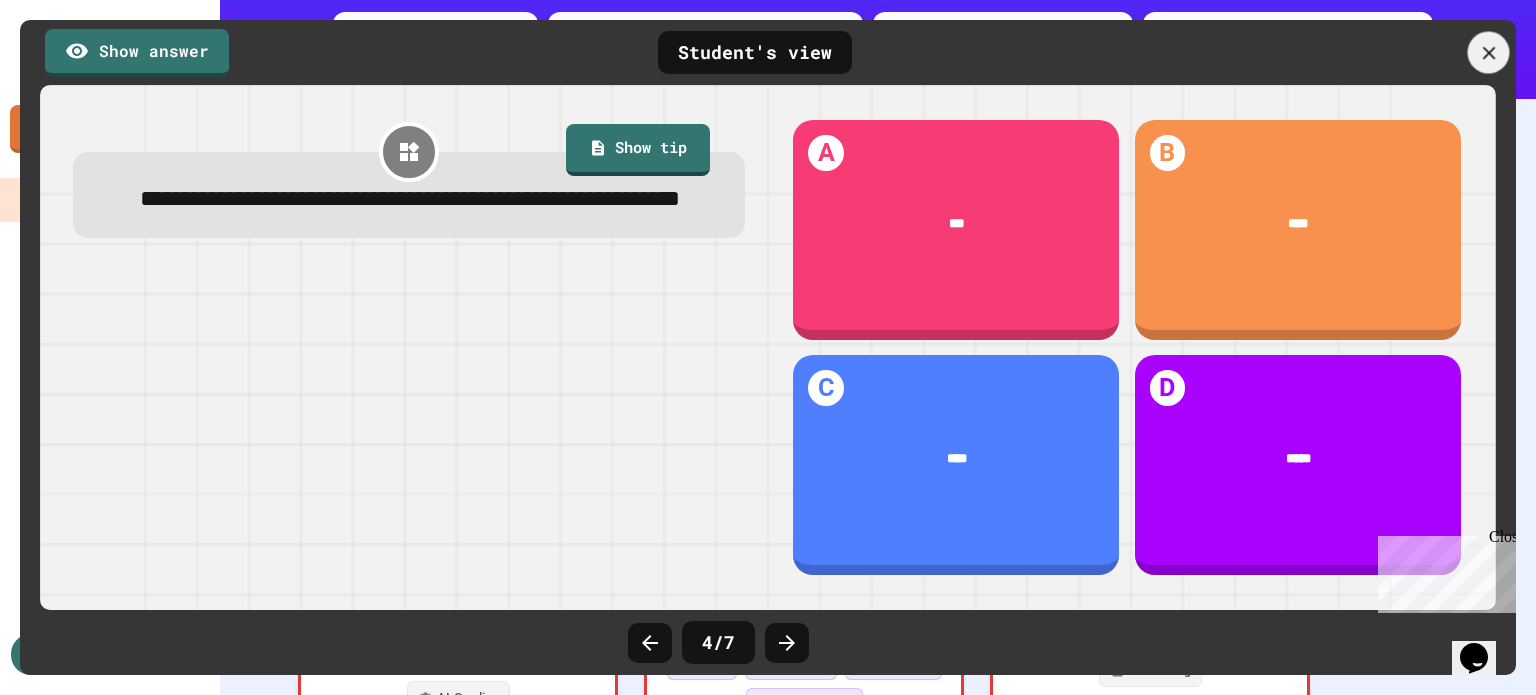 click at bounding box center (1489, 53) 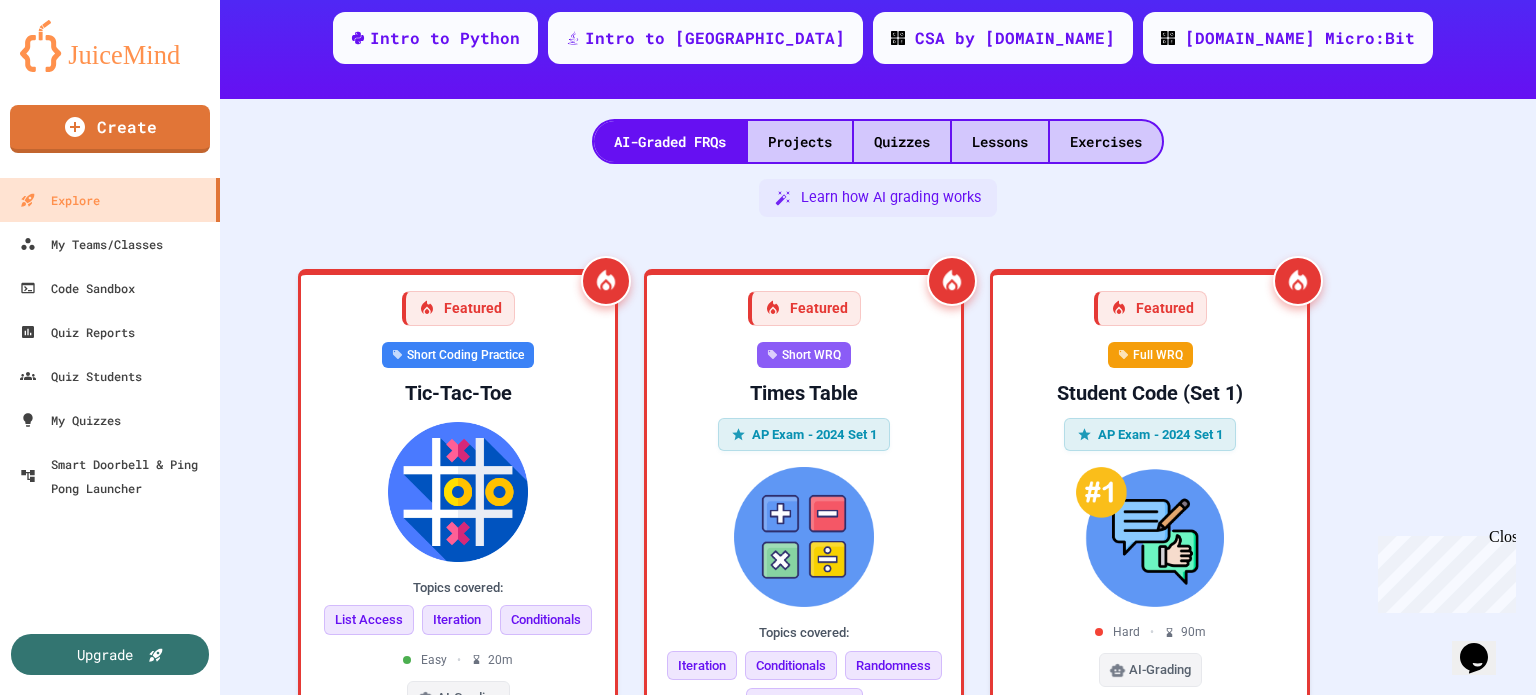 scroll, scrollTop: 0, scrollLeft: 0, axis: both 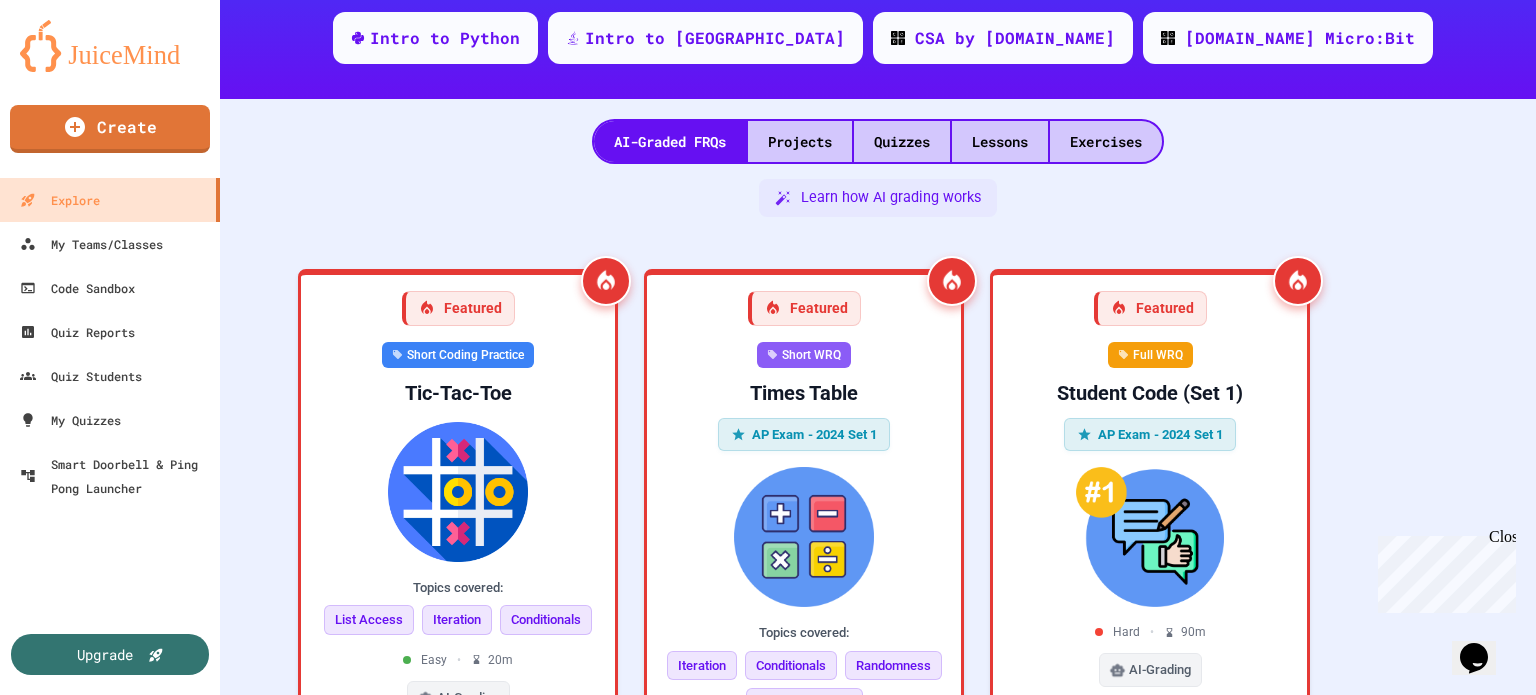click on "Preview Multiple Choice 60 s 1. The leftmost digit in a binary number is most often referred to as the:" at bounding box center (1054, 1515) 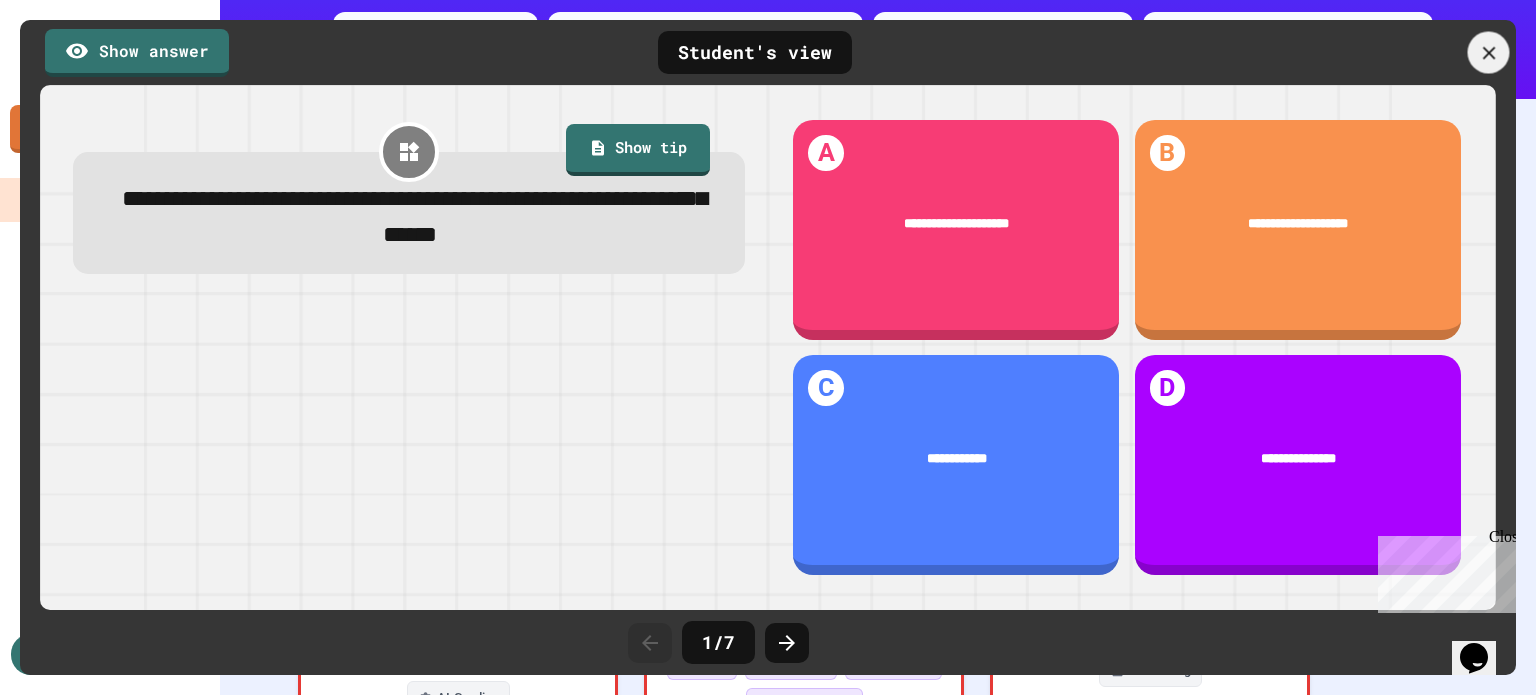 click 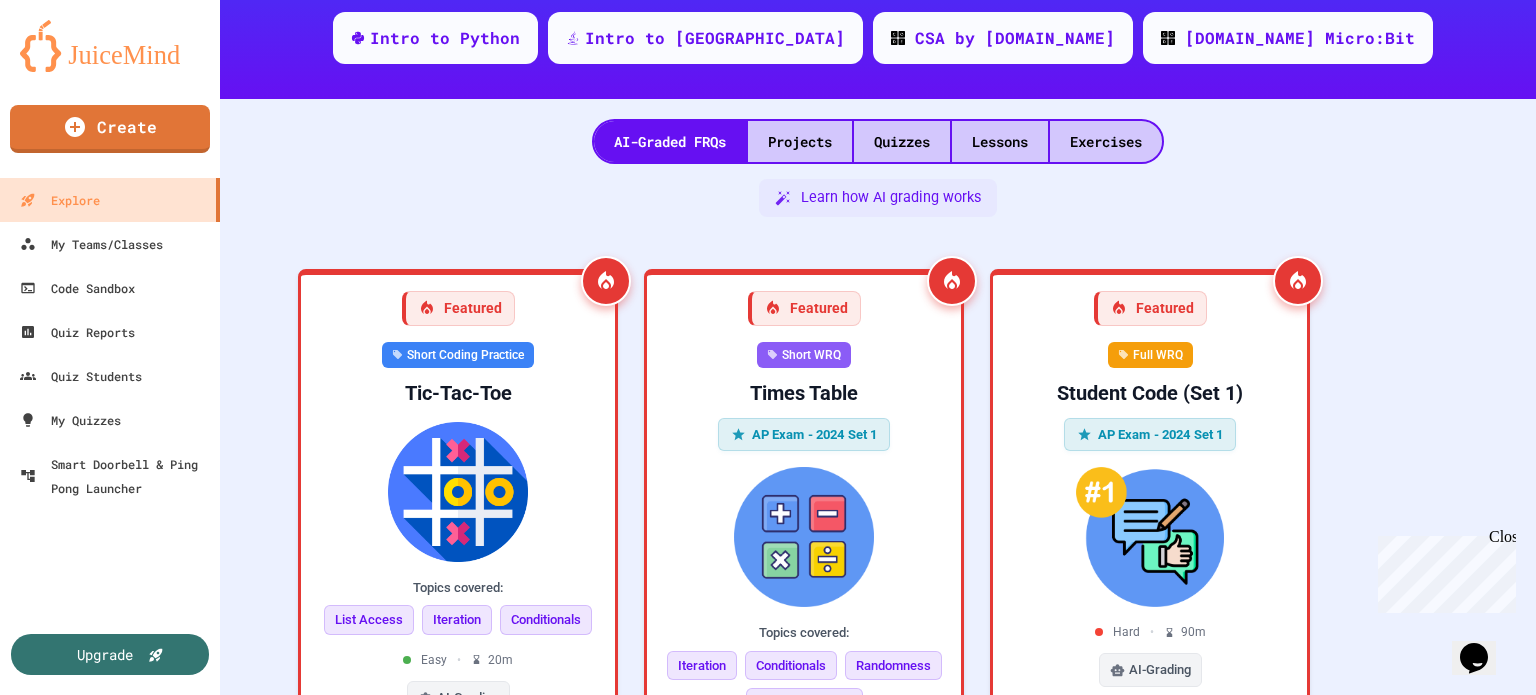 click on "2. Which of the following numbers is represented by the following: 3*100 + 5*10 + 7*1?" at bounding box center (1053, 1707) 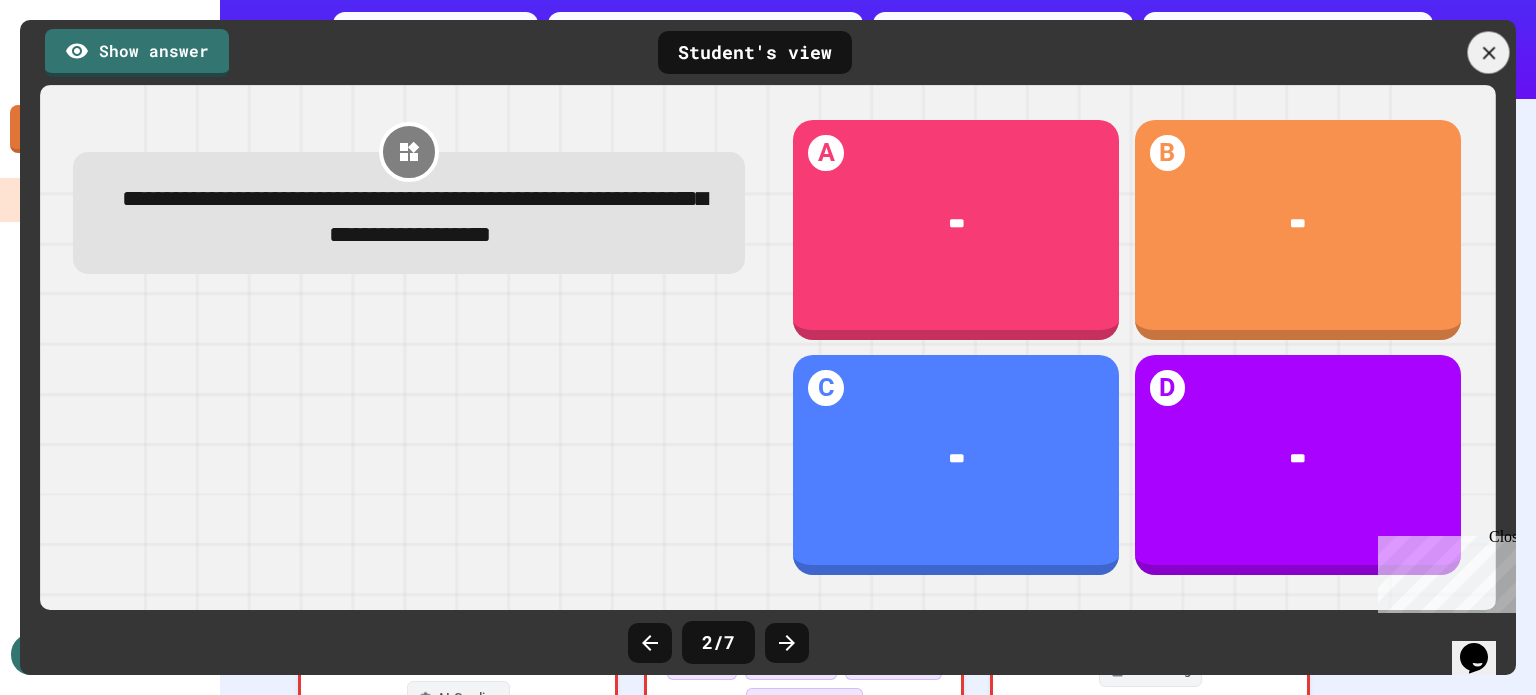 click at bounding box center (1489, 53) 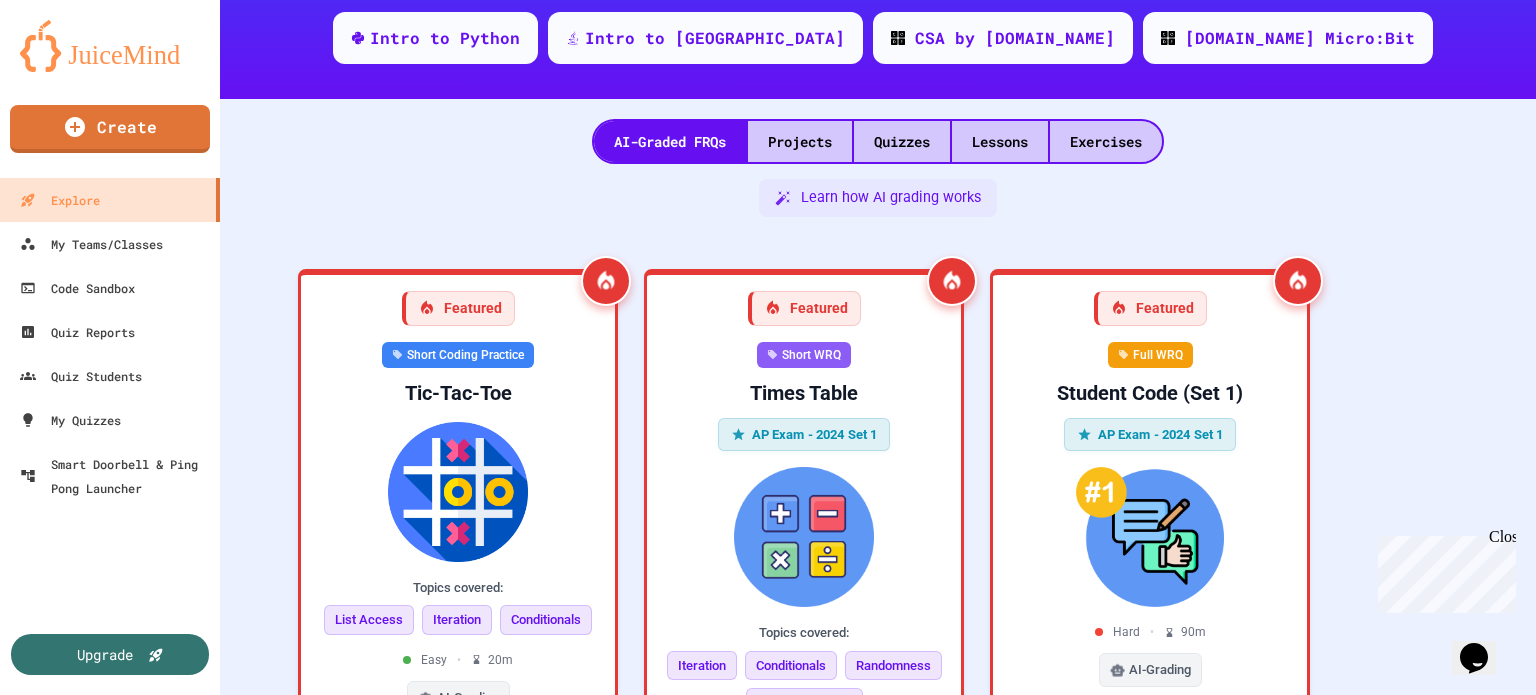 scroll, scrollTop: 812, scrollLeft: 0, axis: vertical 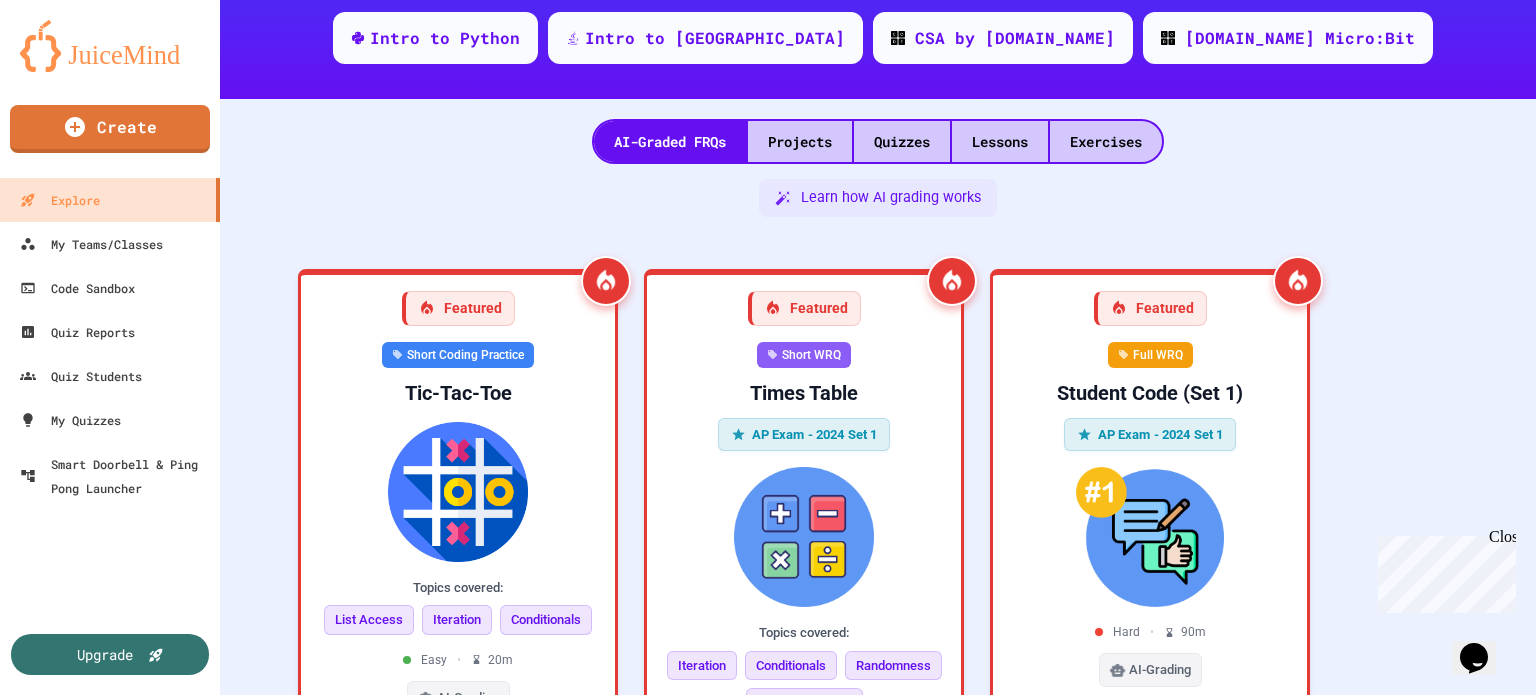 click 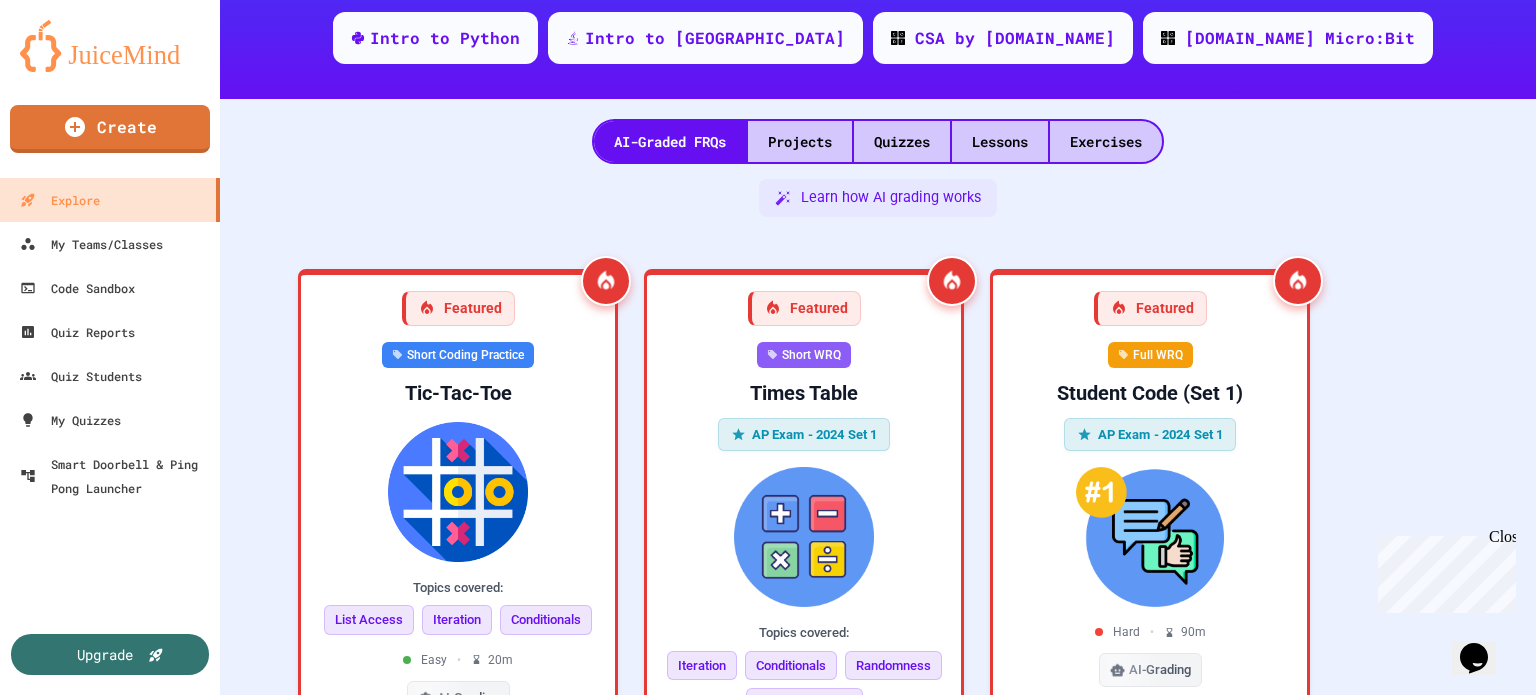 click at bounding box center [1238, 725] 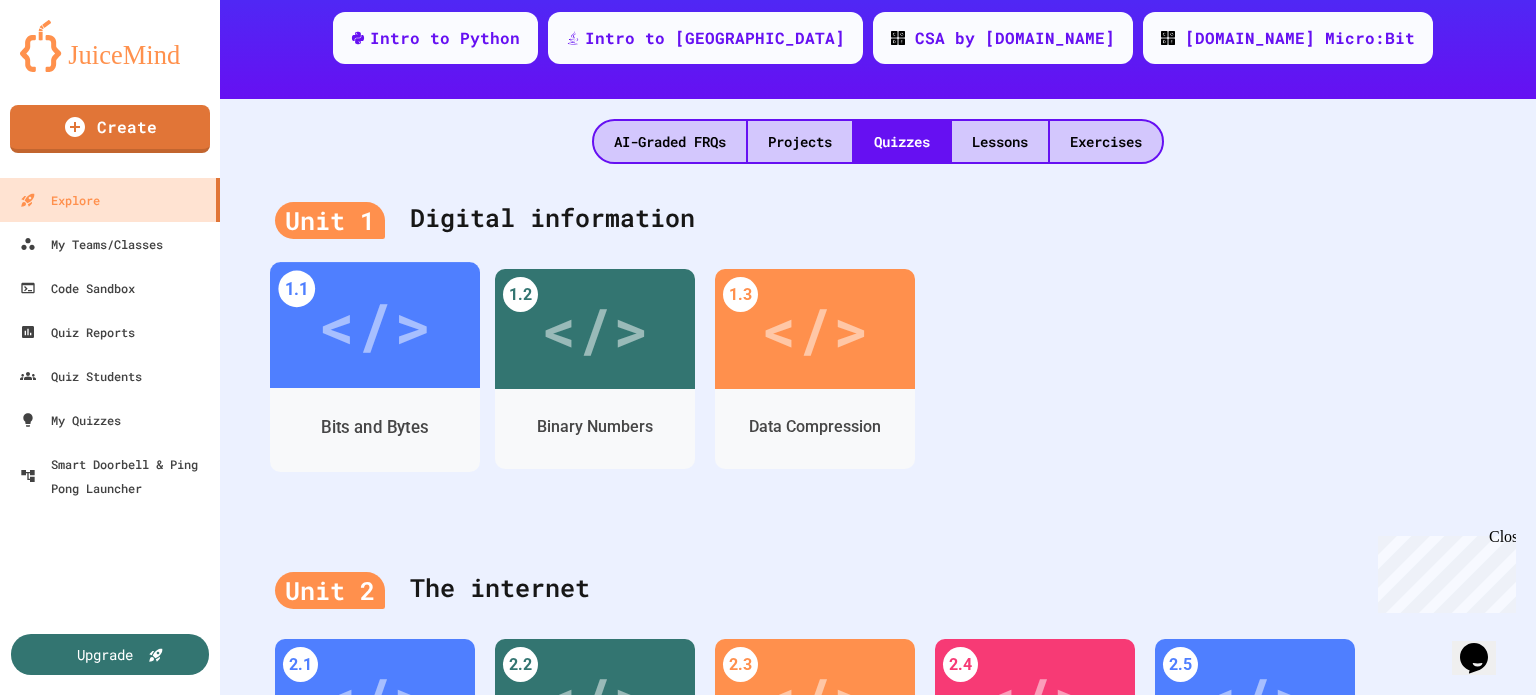click on "</>" at bounding box center [374, 325] 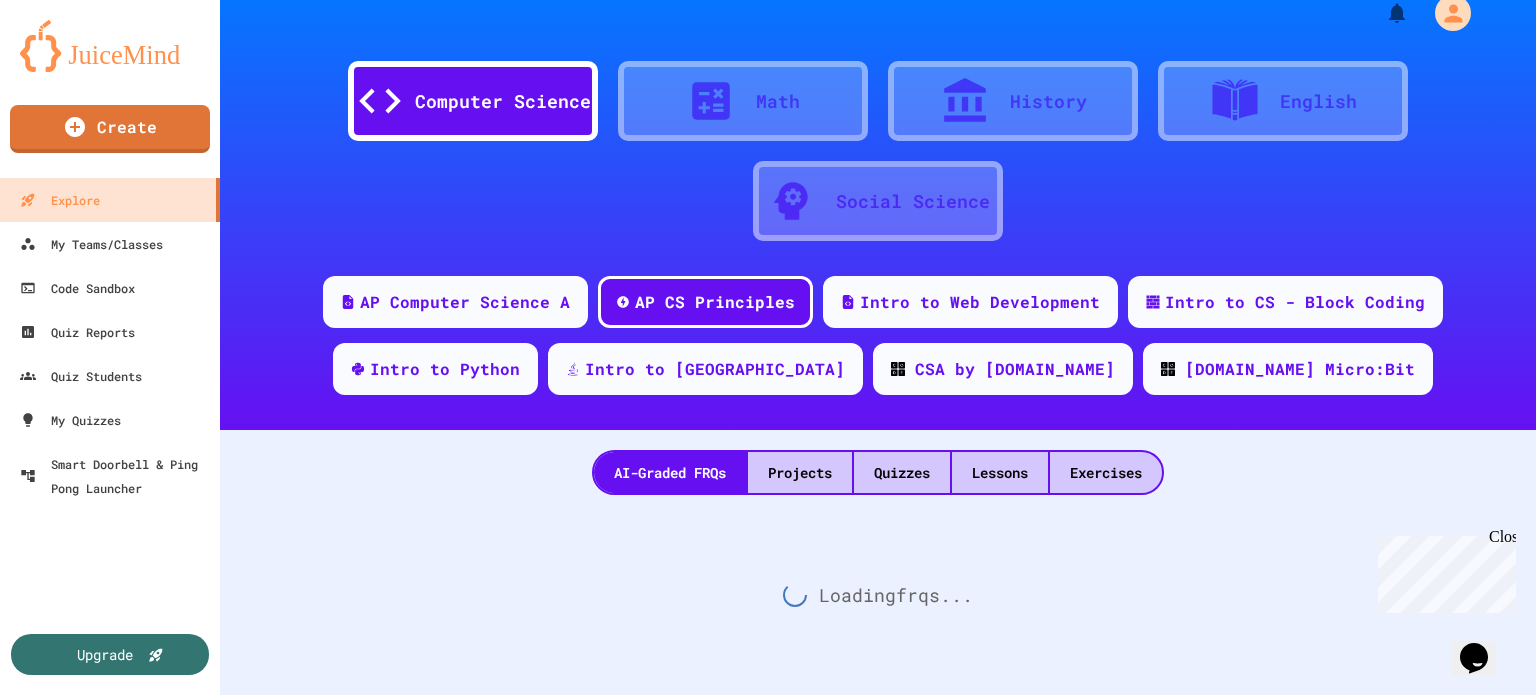 scroll, scrollTop: 355, scrollLeft: 0, axis: vertical 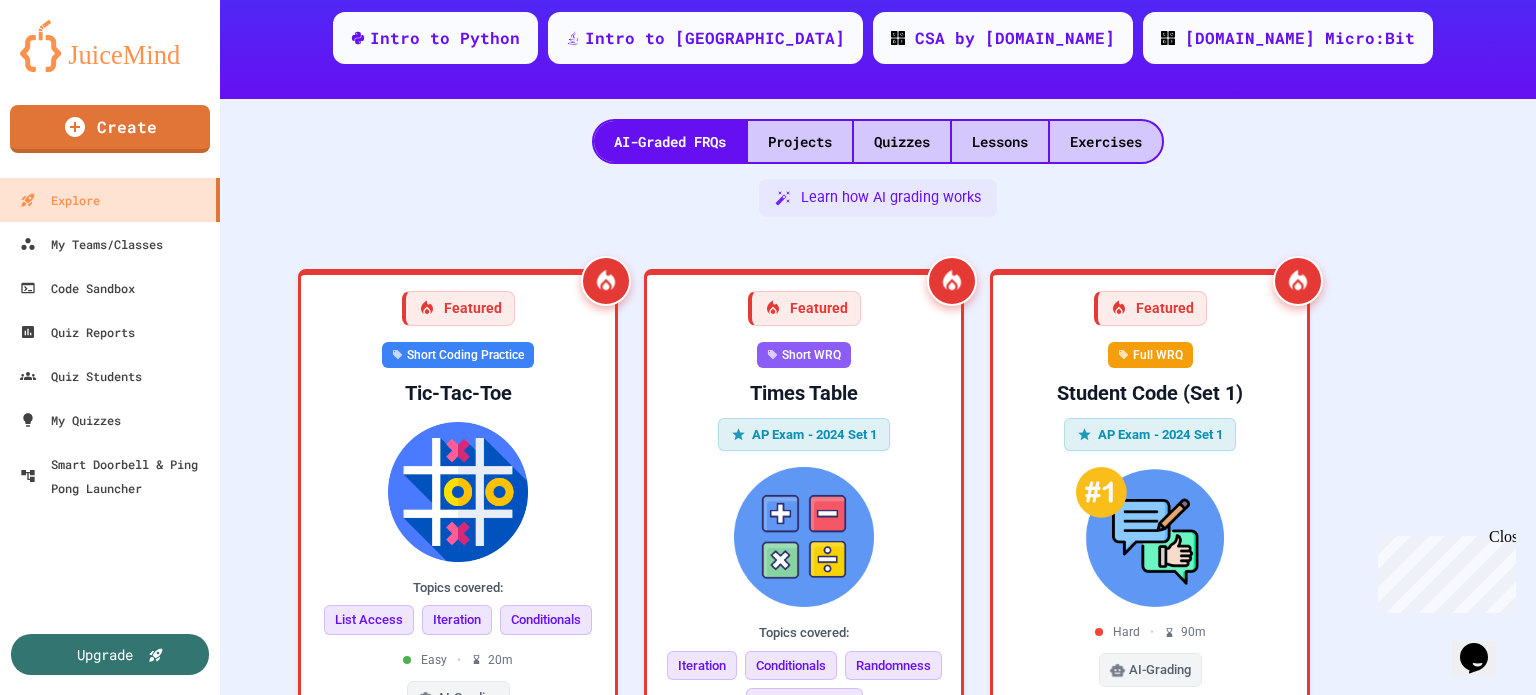 click on "</>" at bounding box center [537, 880] 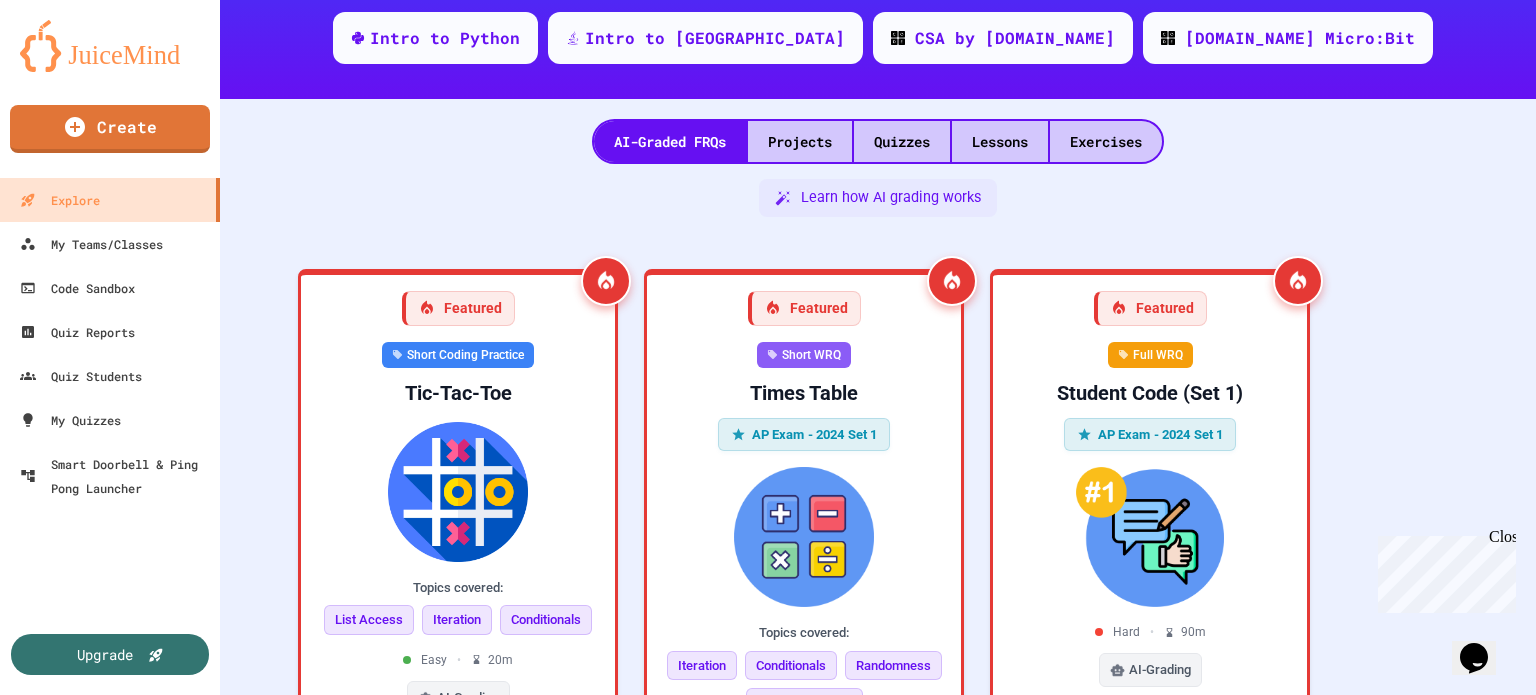 click on "Preview Multiple Choice 60 s 1. What exactly does a bit represent?" at bounding box center [1054, 1503] 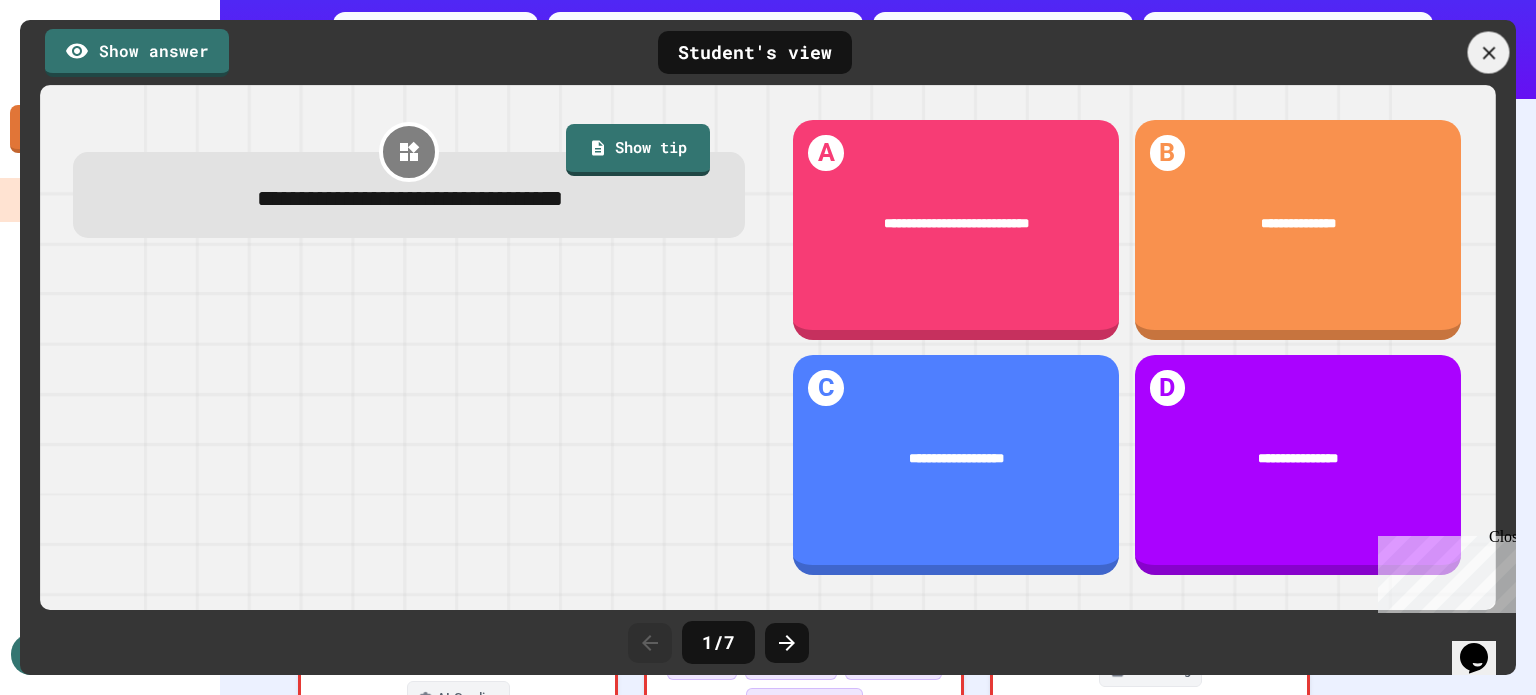 click 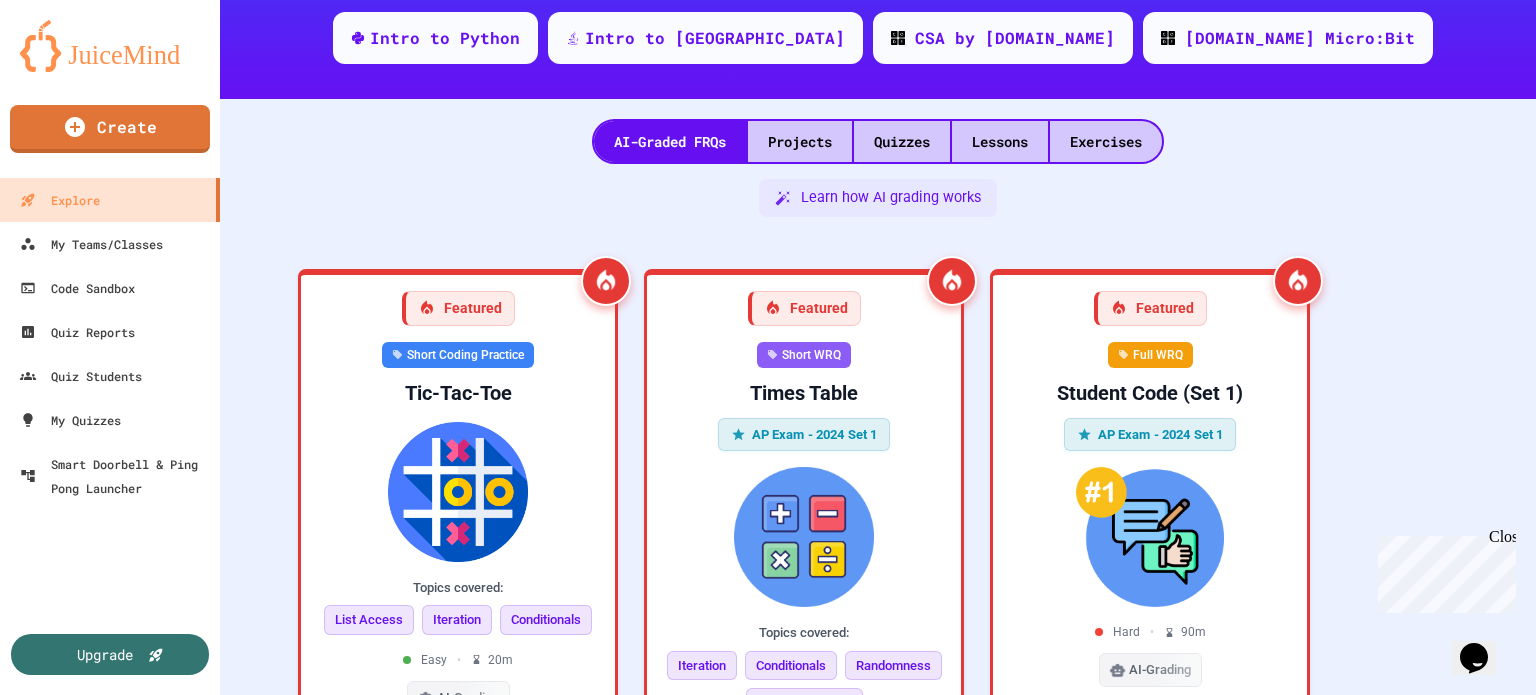 scroll, scrollTop: 752, scrollLeft: 0, axis: vertical 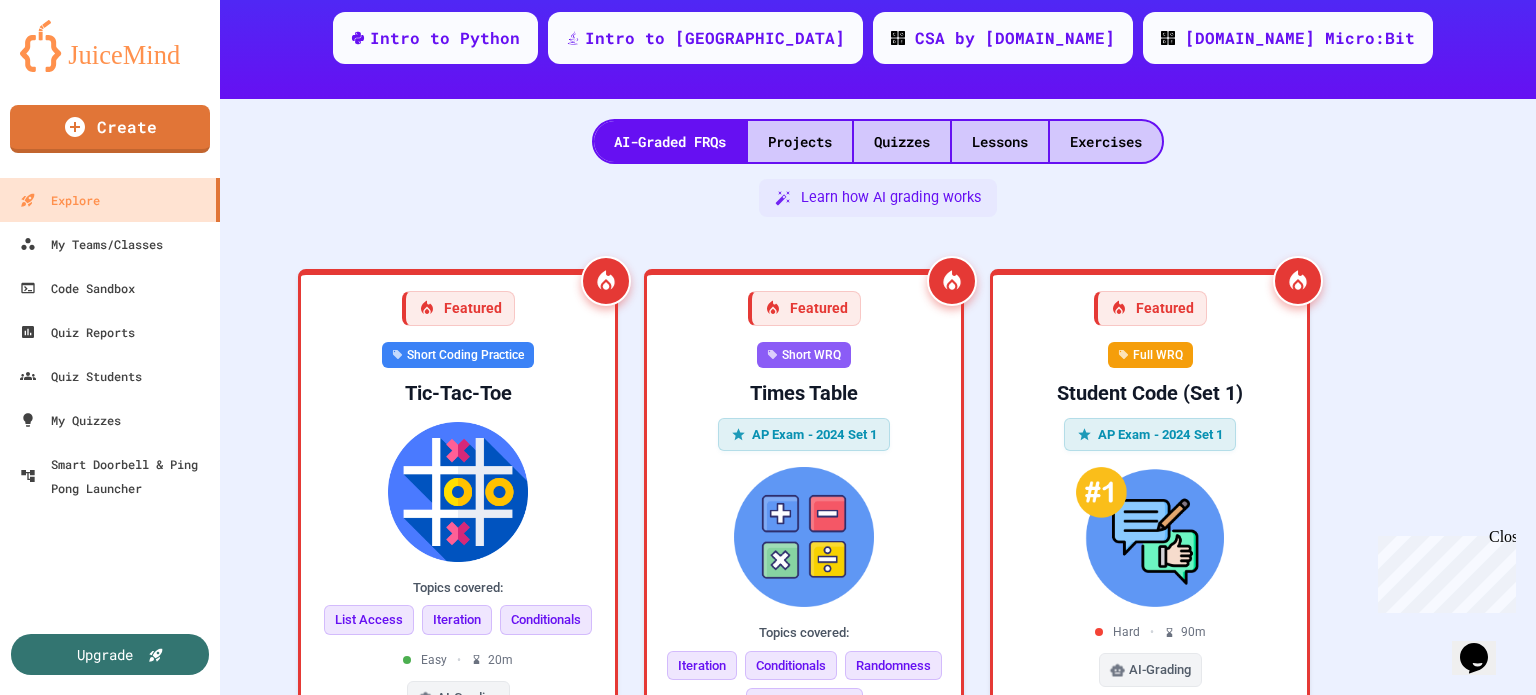 click 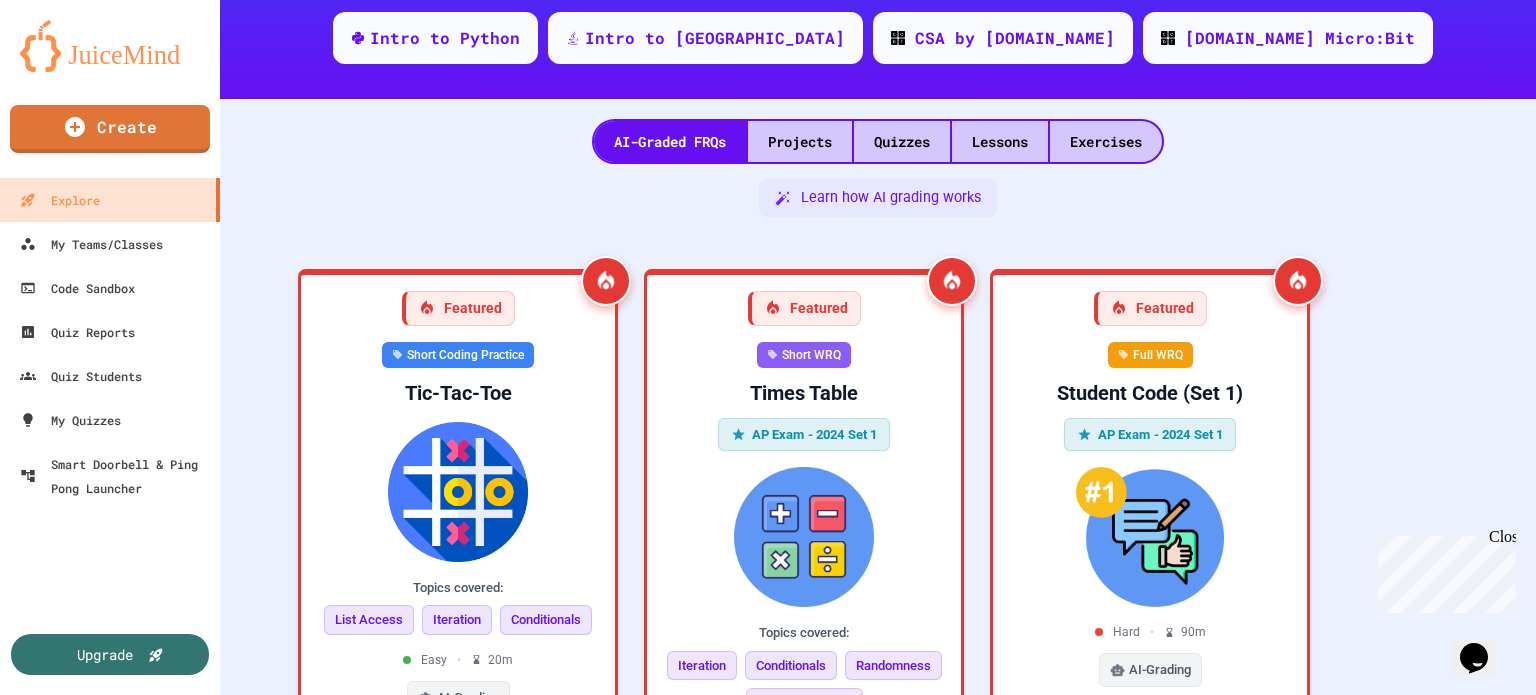 click 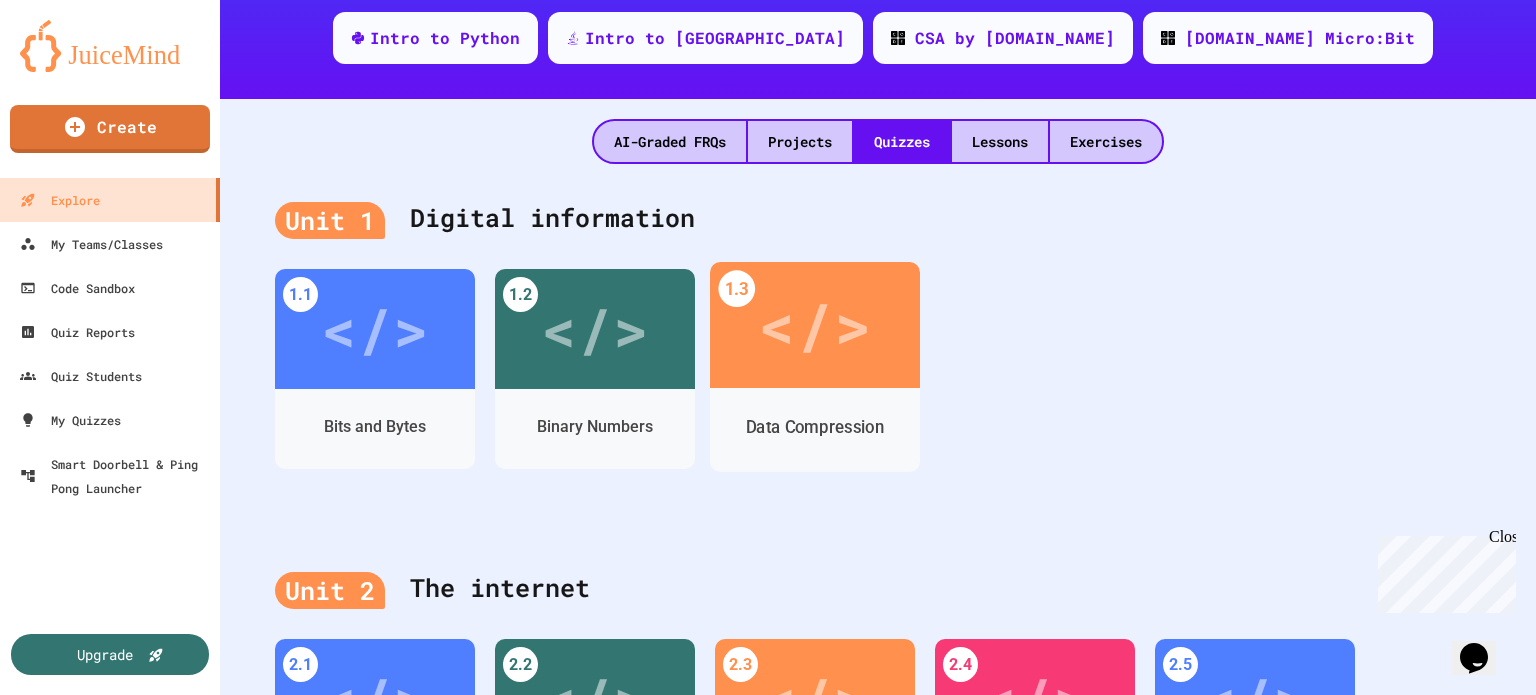 click on "</>" at bounding box center (814, 325) 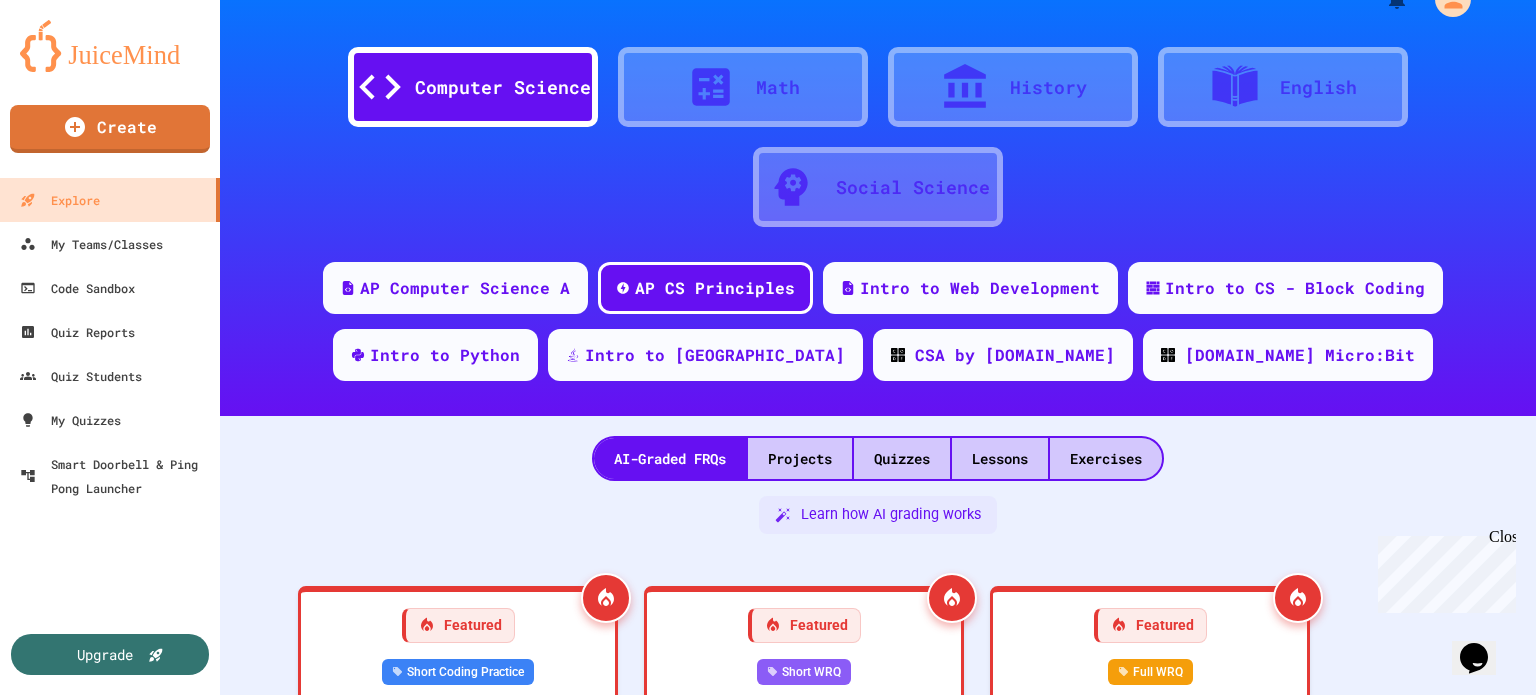 scroll, scrollTop: 355, scrollLeft: 0, axis: vertical 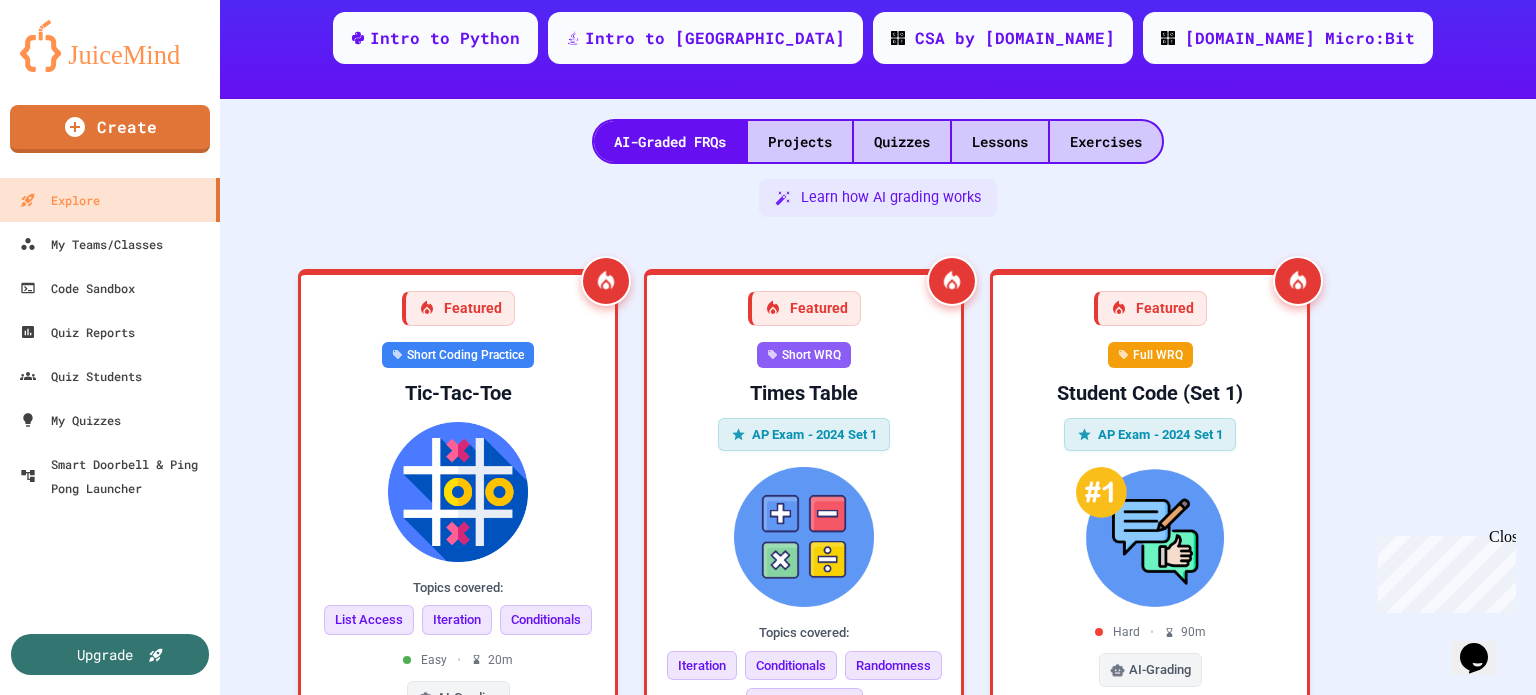 click 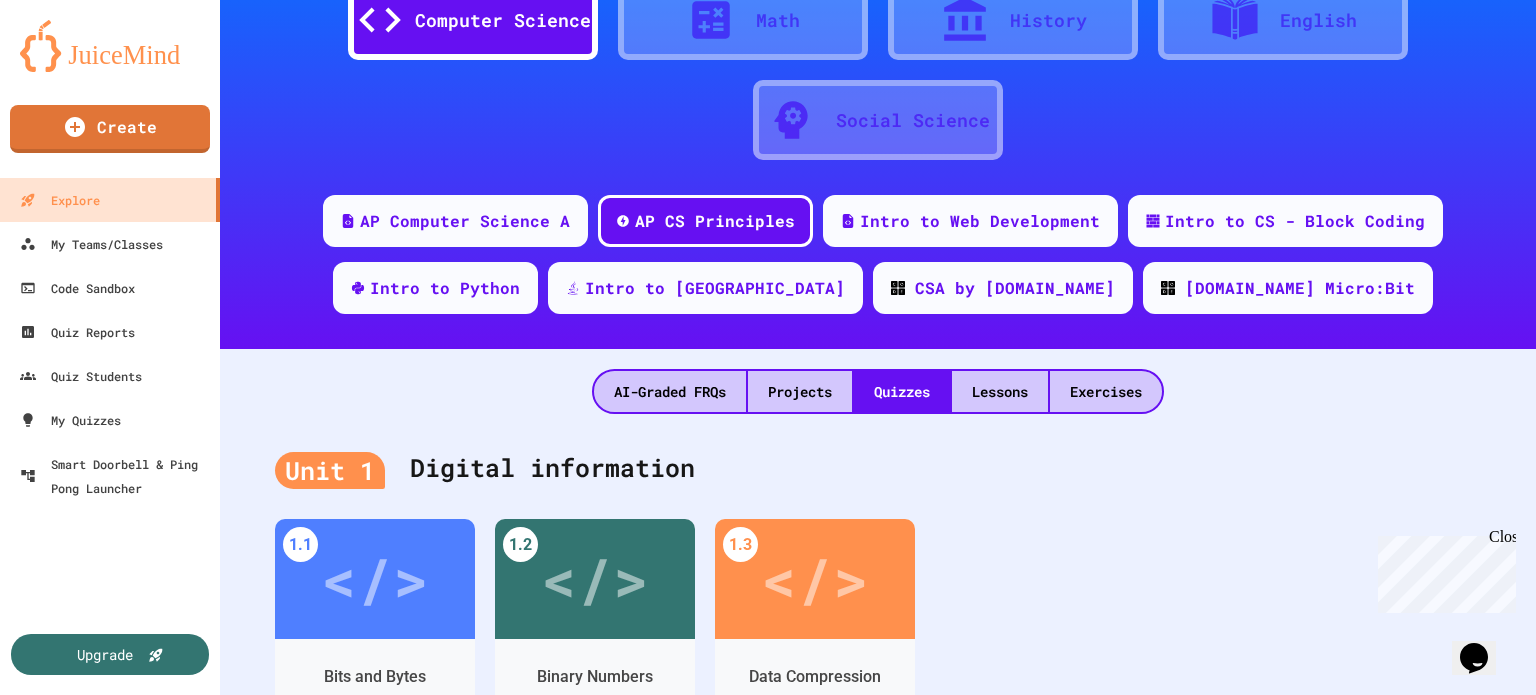 scroll, scrollTop: 55, scrollLeft: 0, axis: vertical 